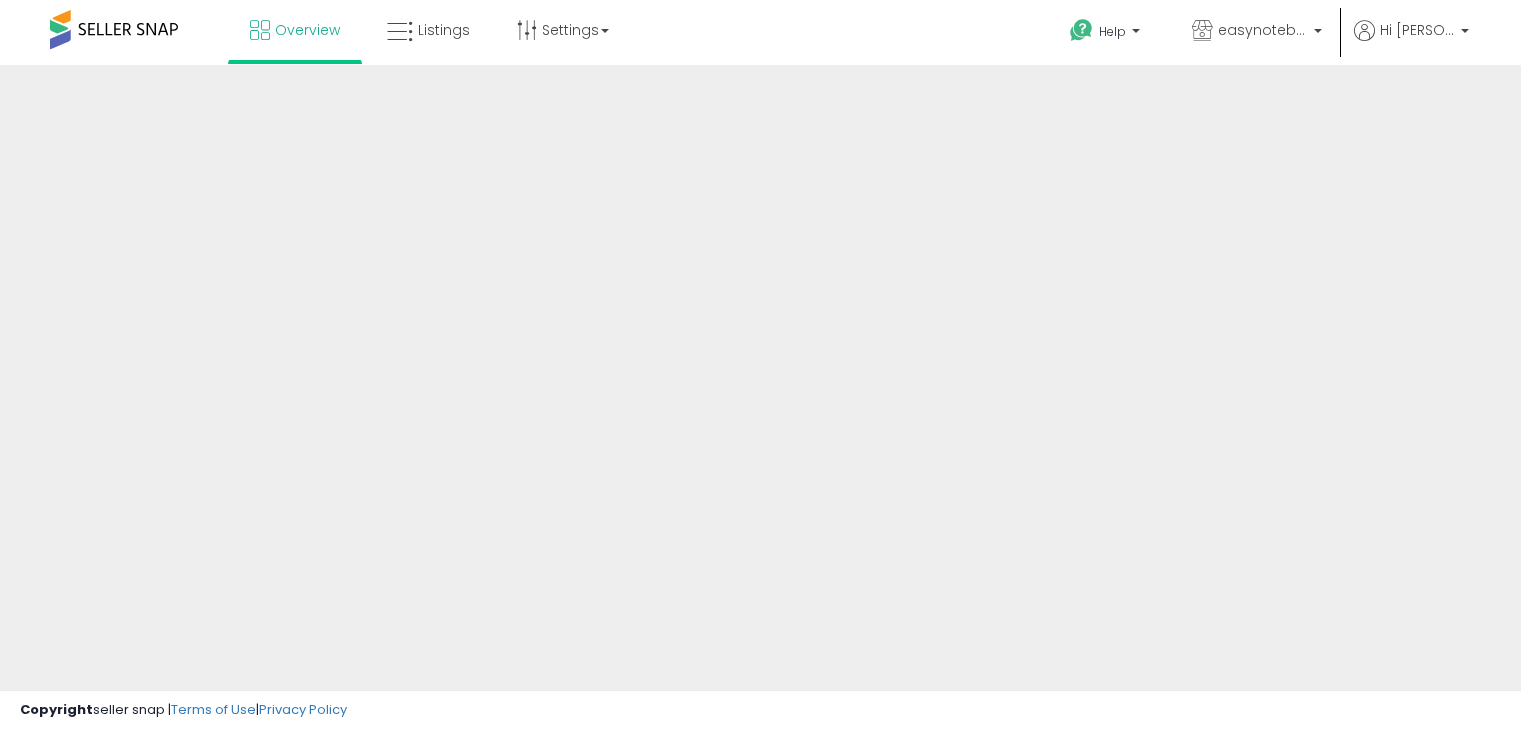 scroll, scrollTop: 0, scrollLeft: 0, axis: both 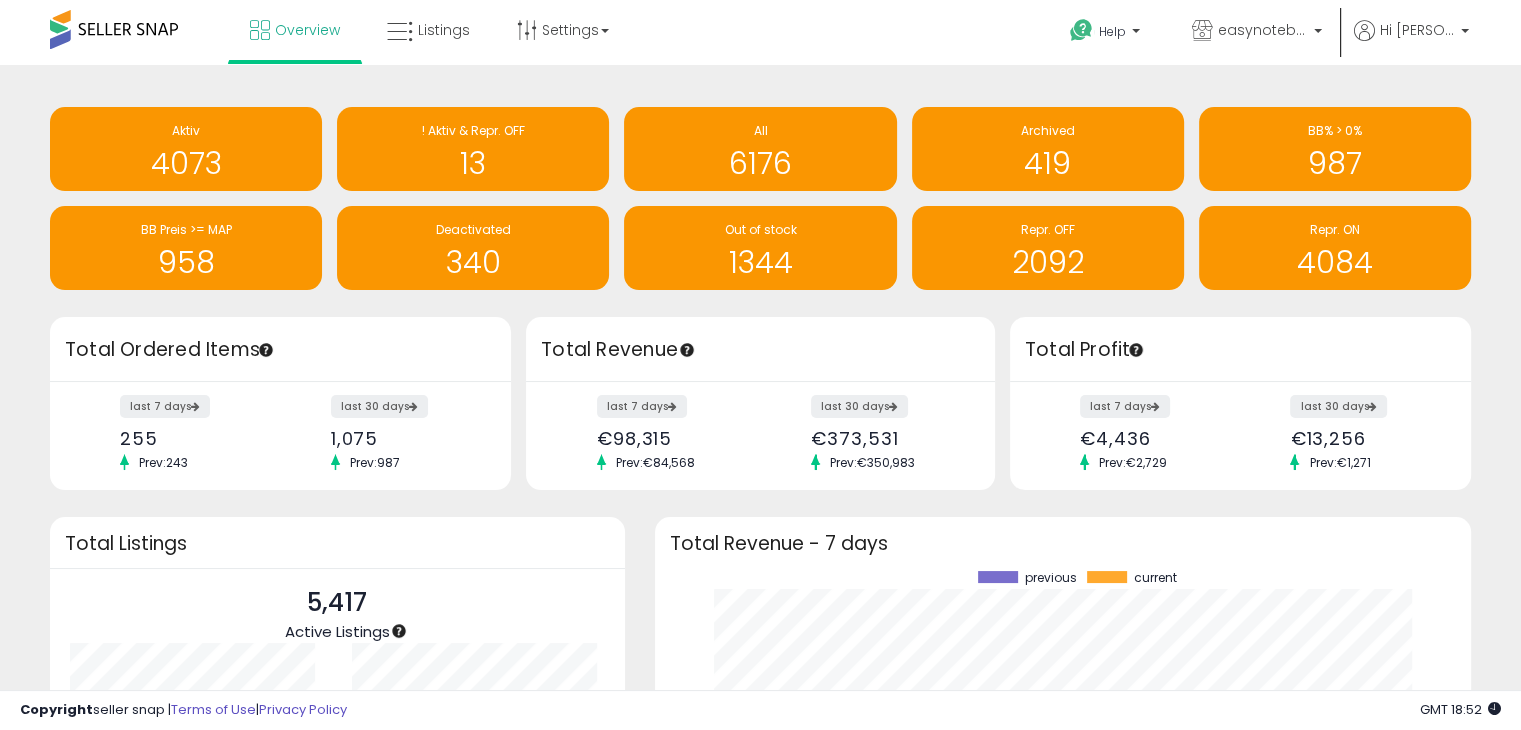 click on "Retrieving insights data..
Aktiv
4073
! Aktiv & Repr. OFF
13
All
6176" at bounding box center [760, 527] 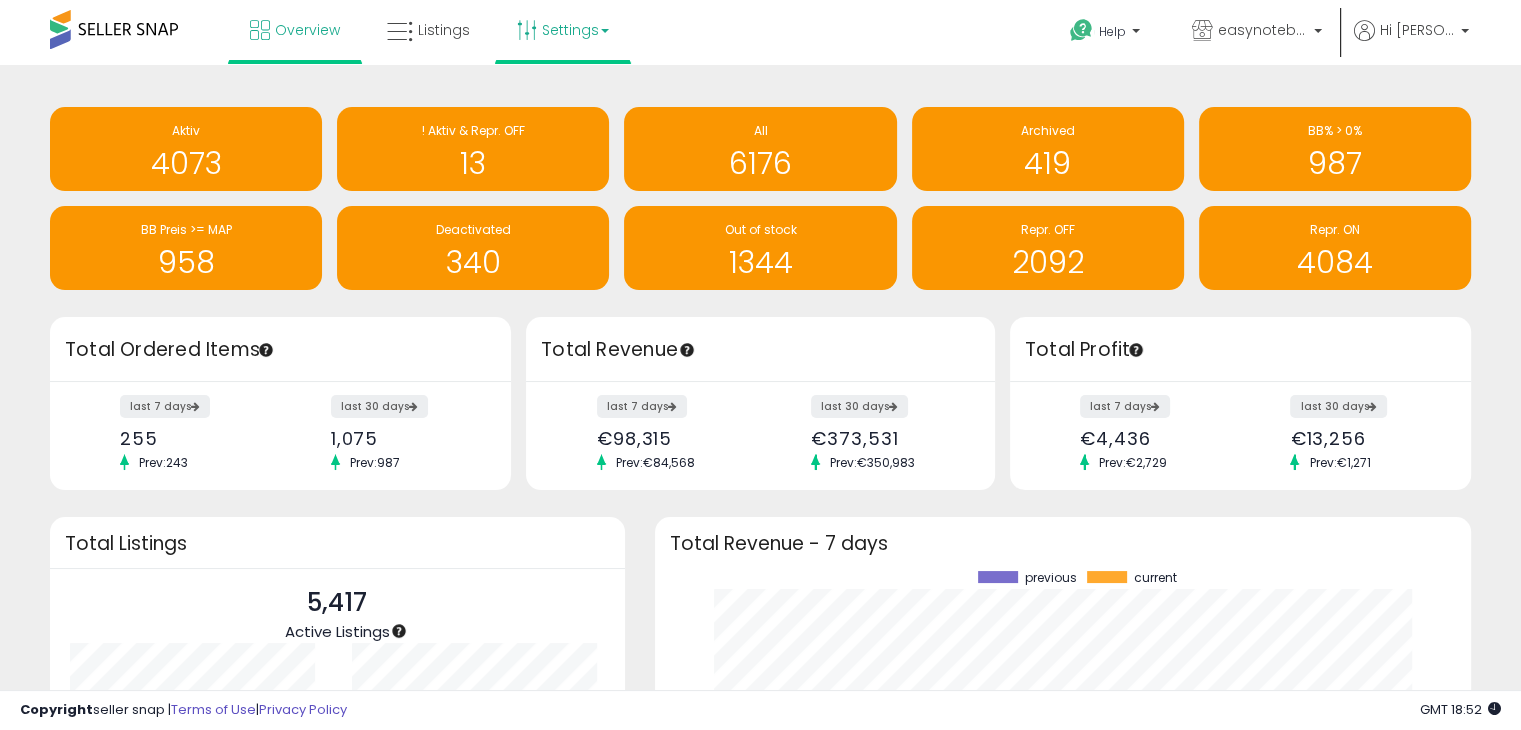 click on "Settings" at bounding box center (563, 30) 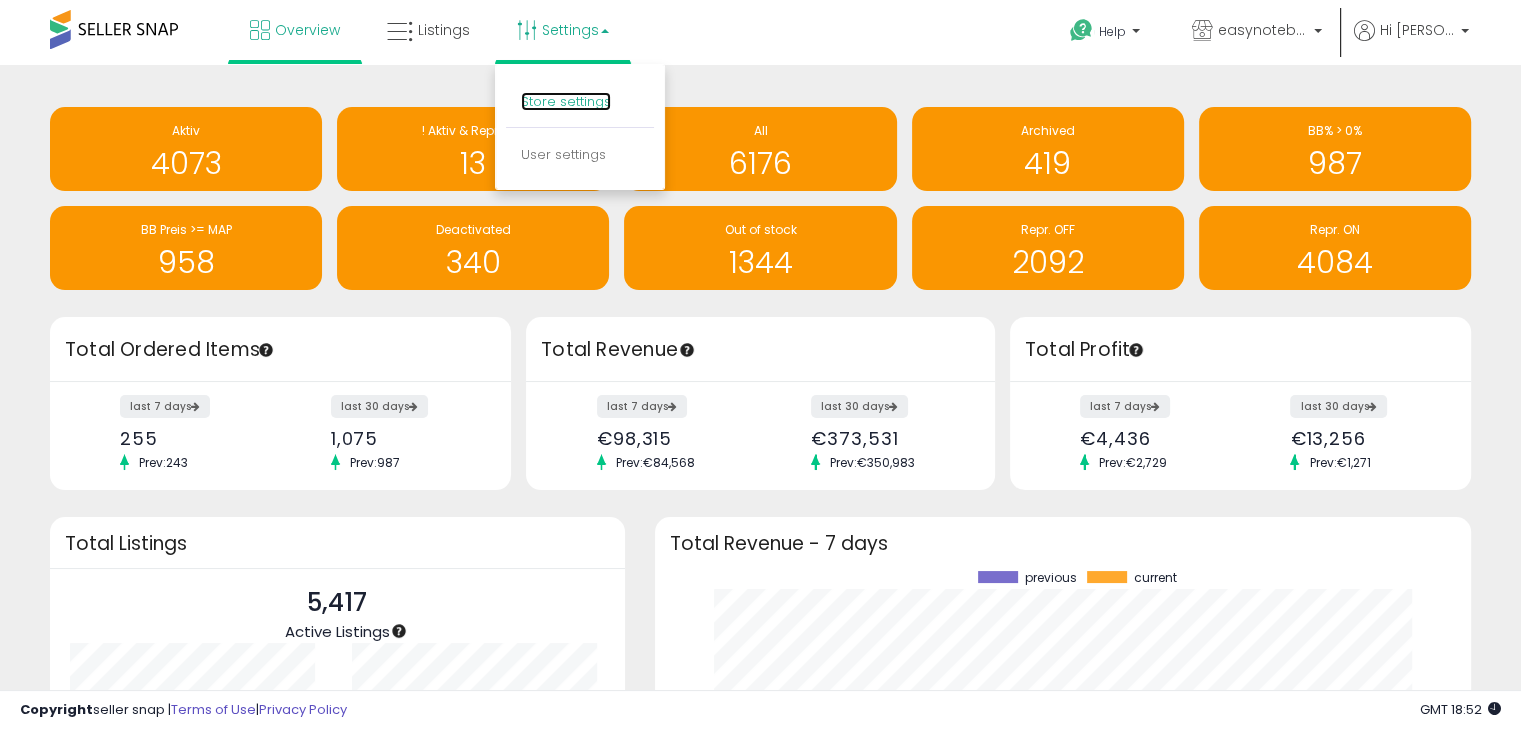click on "Store
settings" at bounding box center (566, 101) 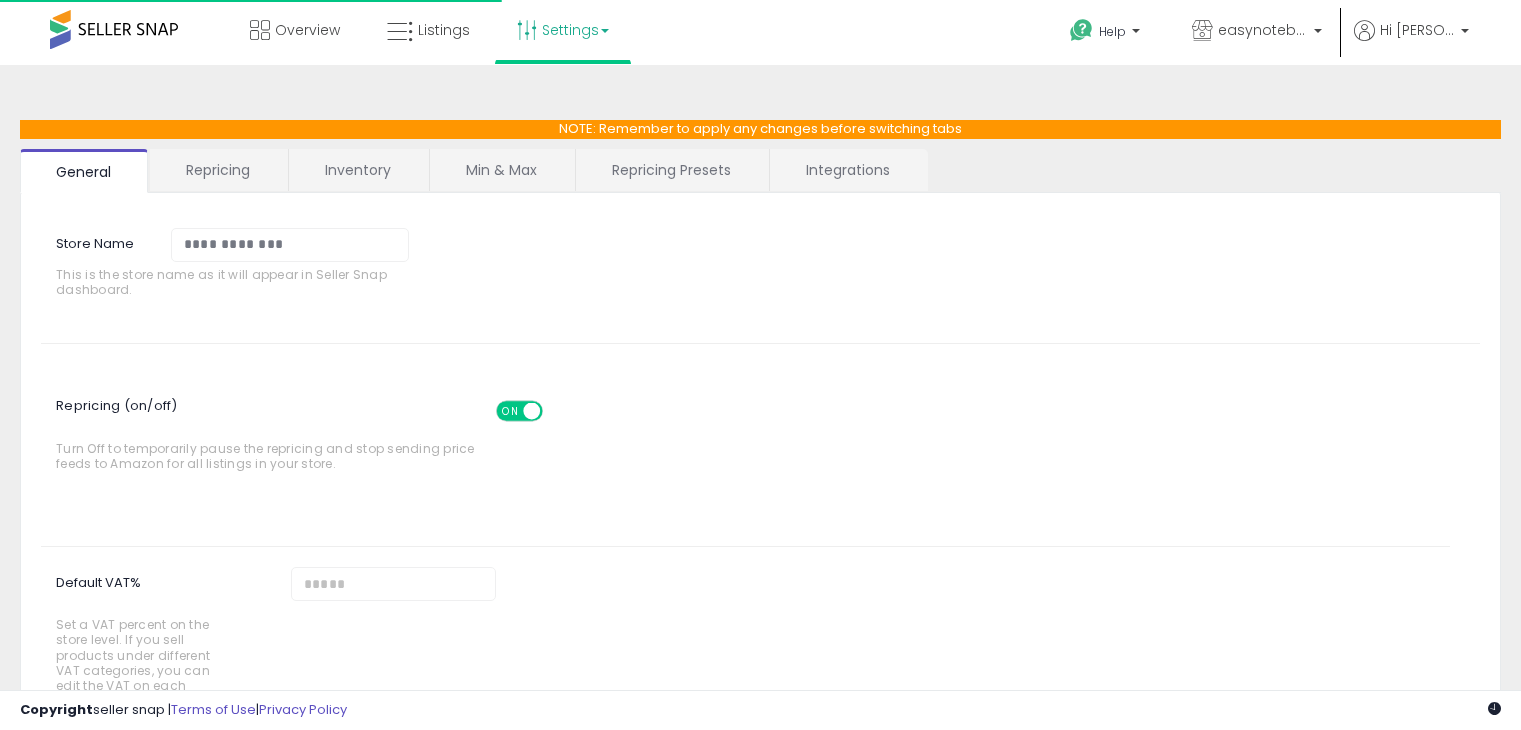 scroll, scrollTop: 0, scrollLeft: 0, axis: both 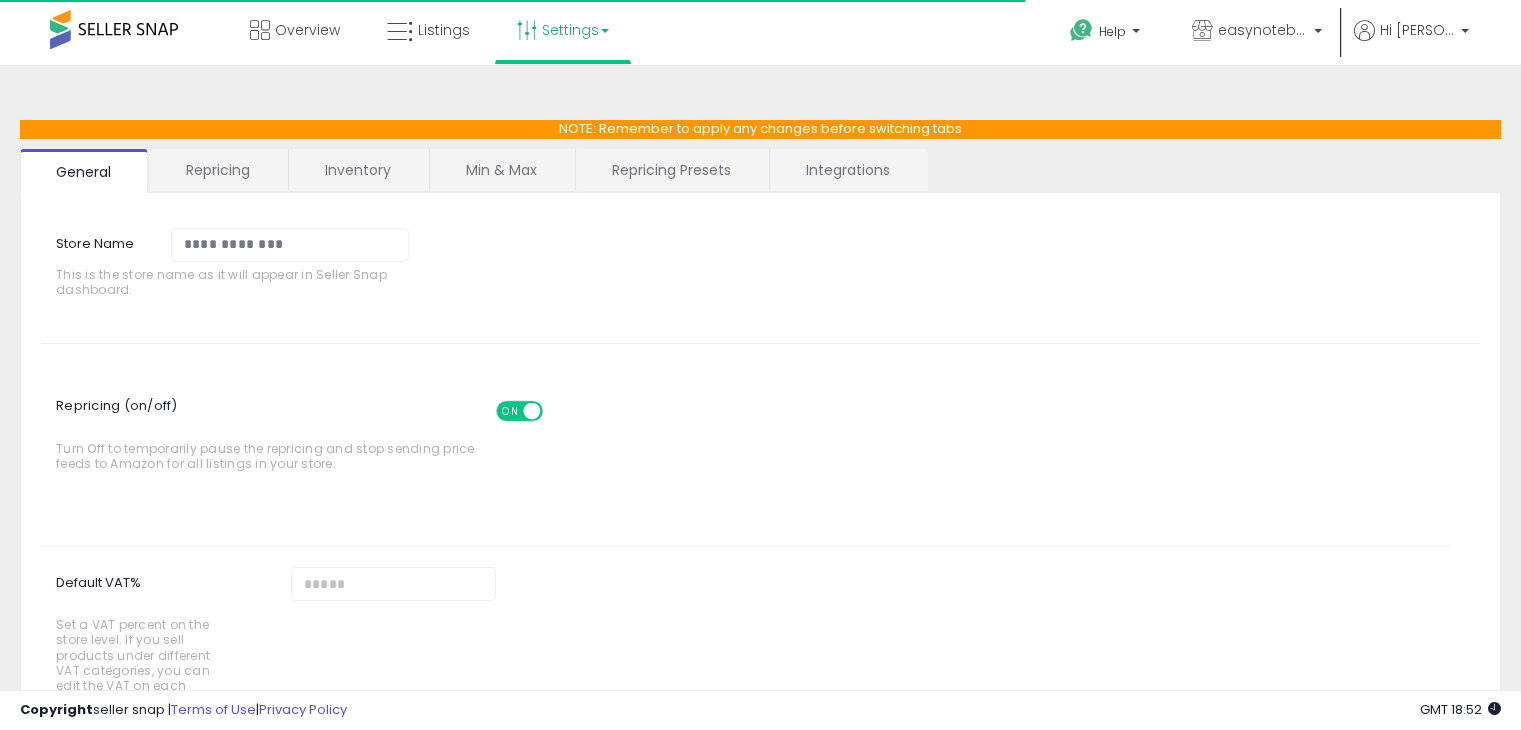 click on "Repricing Presets" at bounding box center (671, 170) 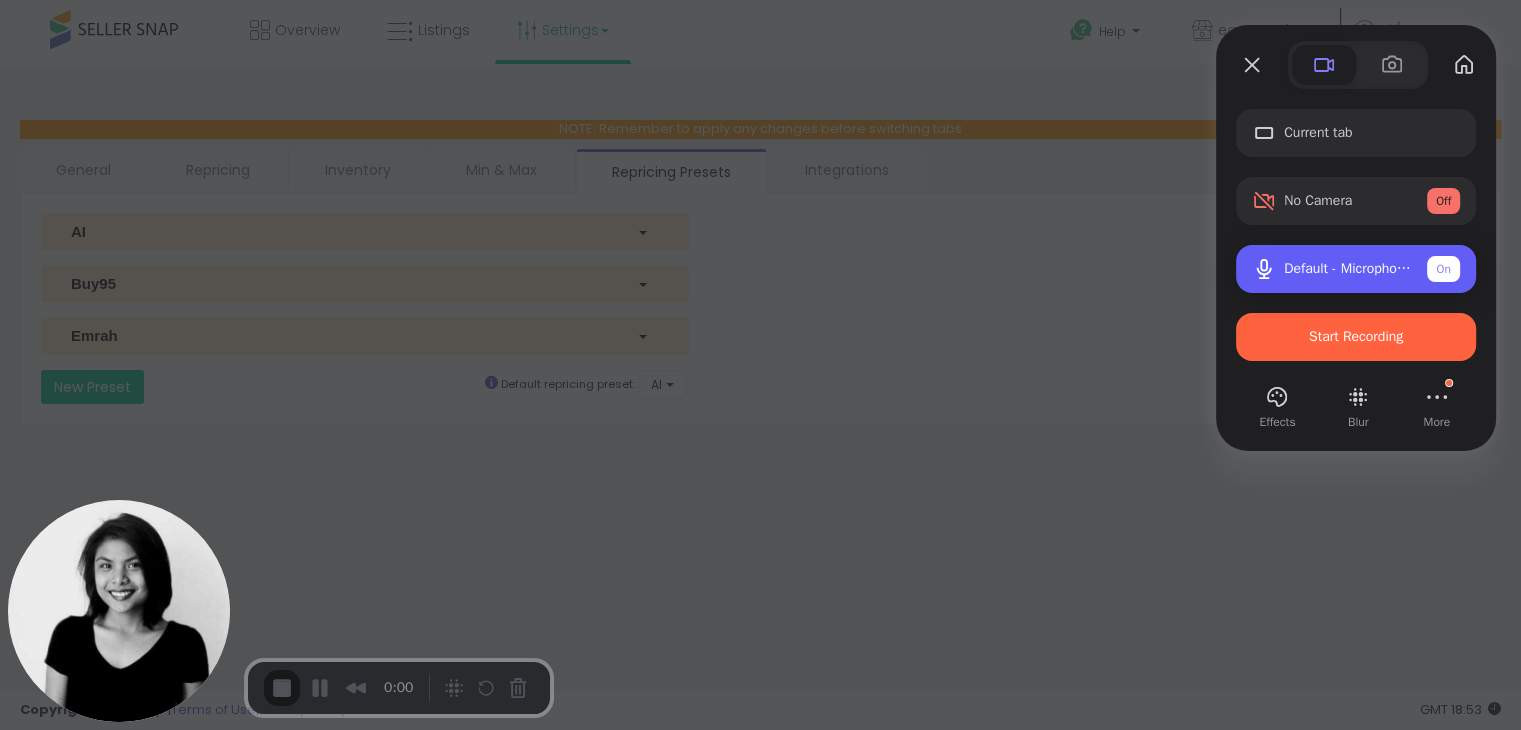 click on "Default - Microphone (PD100U)" at bounding box center [1347, 269] 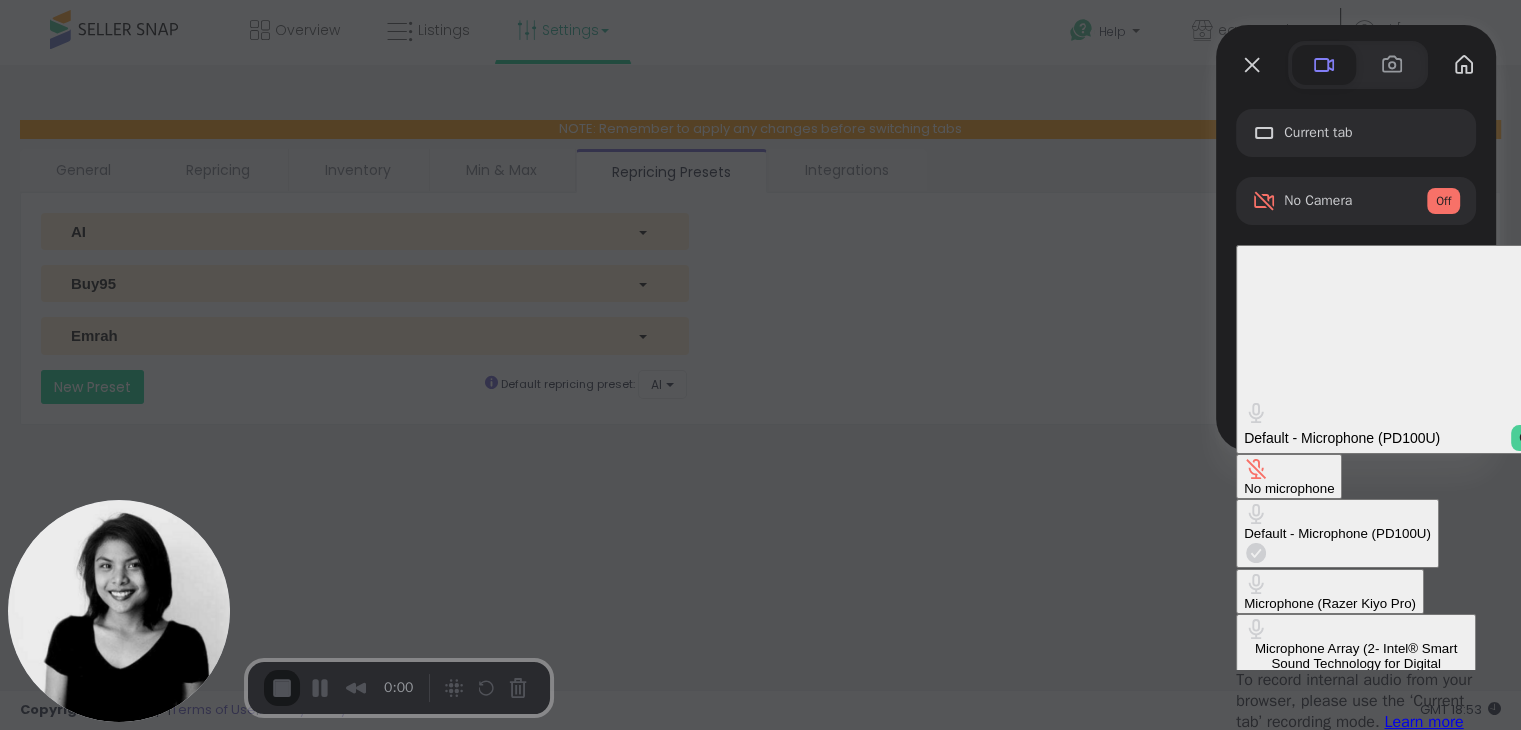 click on "Current tab No Camera Off Default - Microphone (PD100U) On No microphone Default - Microphone (PD100U) Microphone (Razer Kiyo Pro) Microphone Array (2- Intel® Smart Sound Technology for Digital Microphones) To record internal audio from your browser, please use the ‘Current tab’ recording mode.   Learn more   Dismiss tip Start Recording Effects Blur More" at bounding box center [1356, 490] 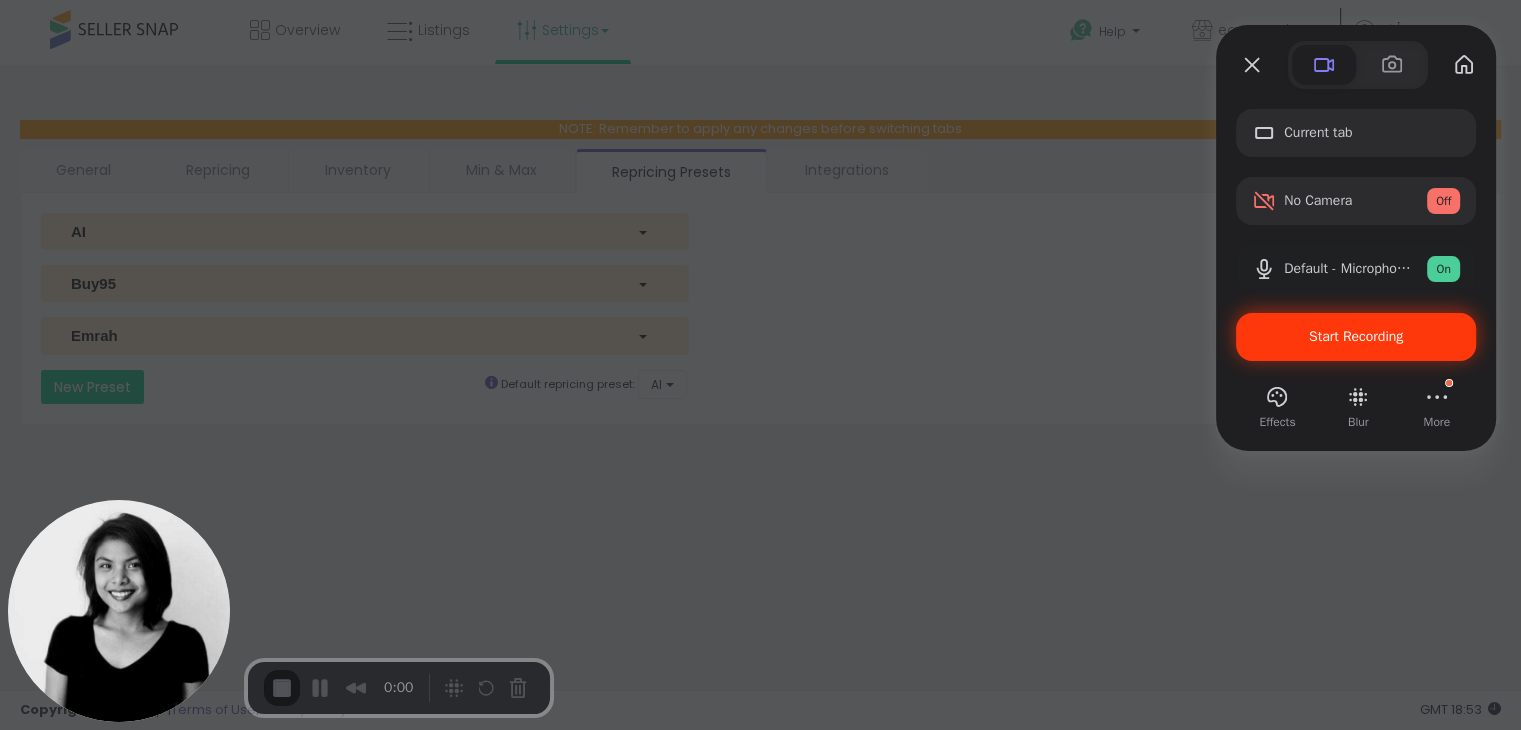 click on "Start Recording" at bounding box center (1356, 337) 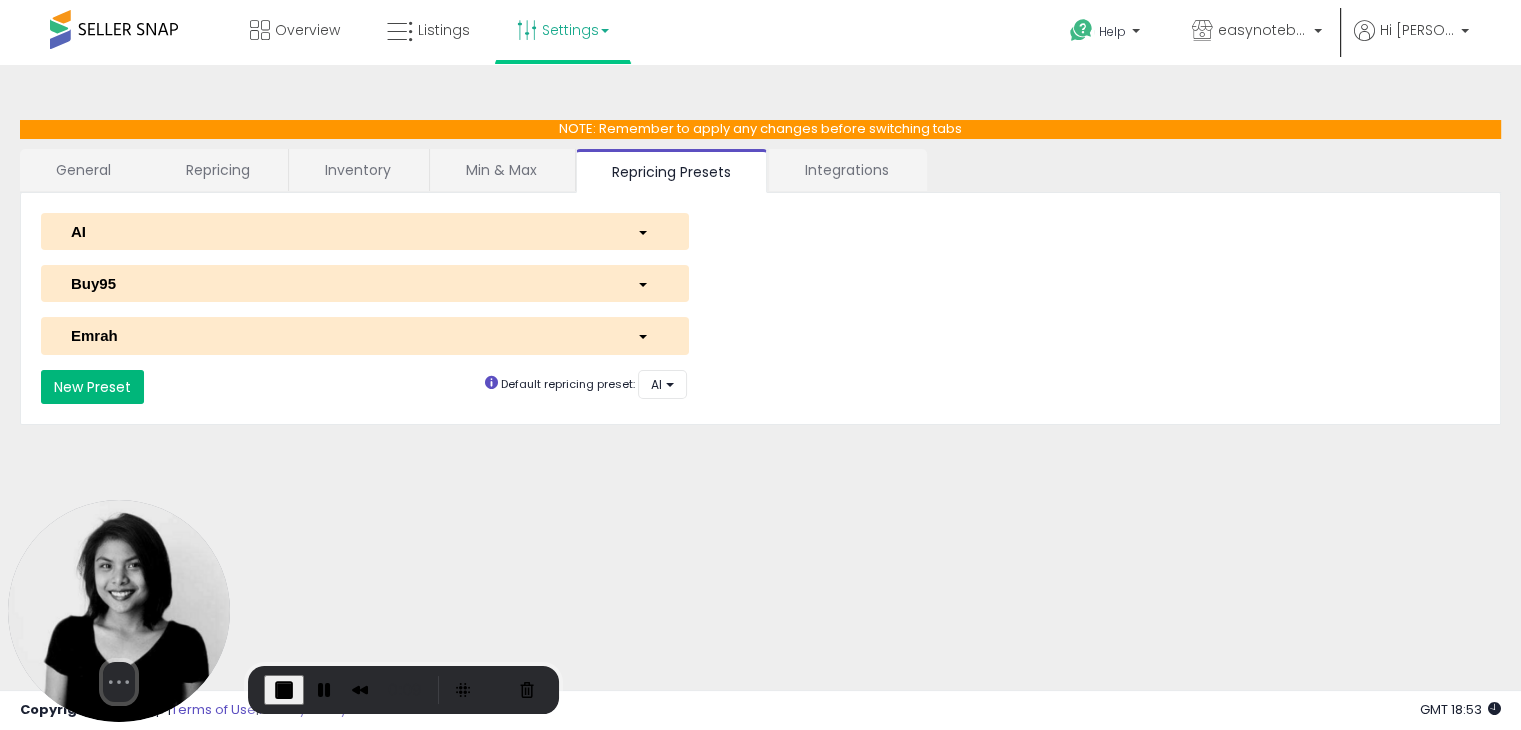 click on "New Preset" at bounding box center (92, 387) 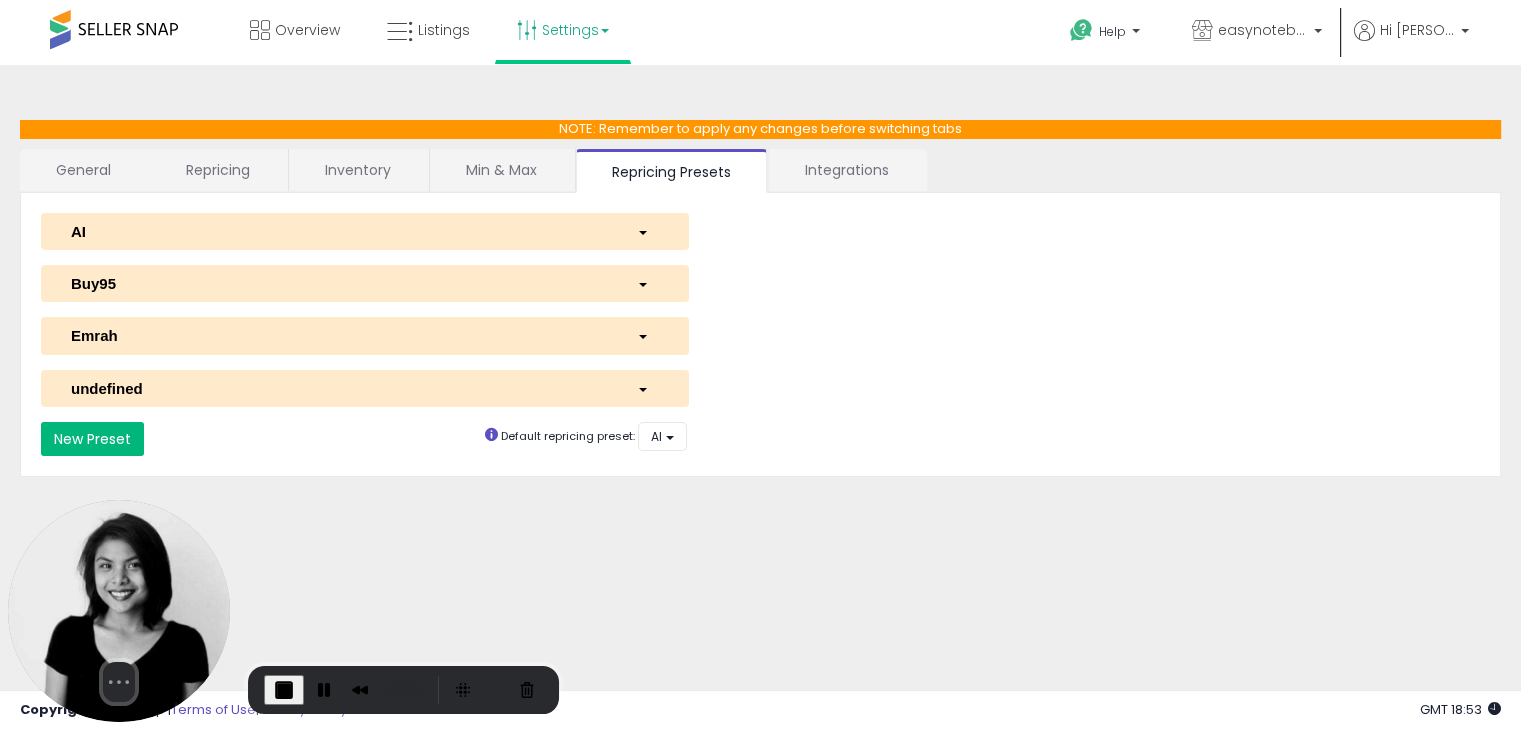 select on "*********" 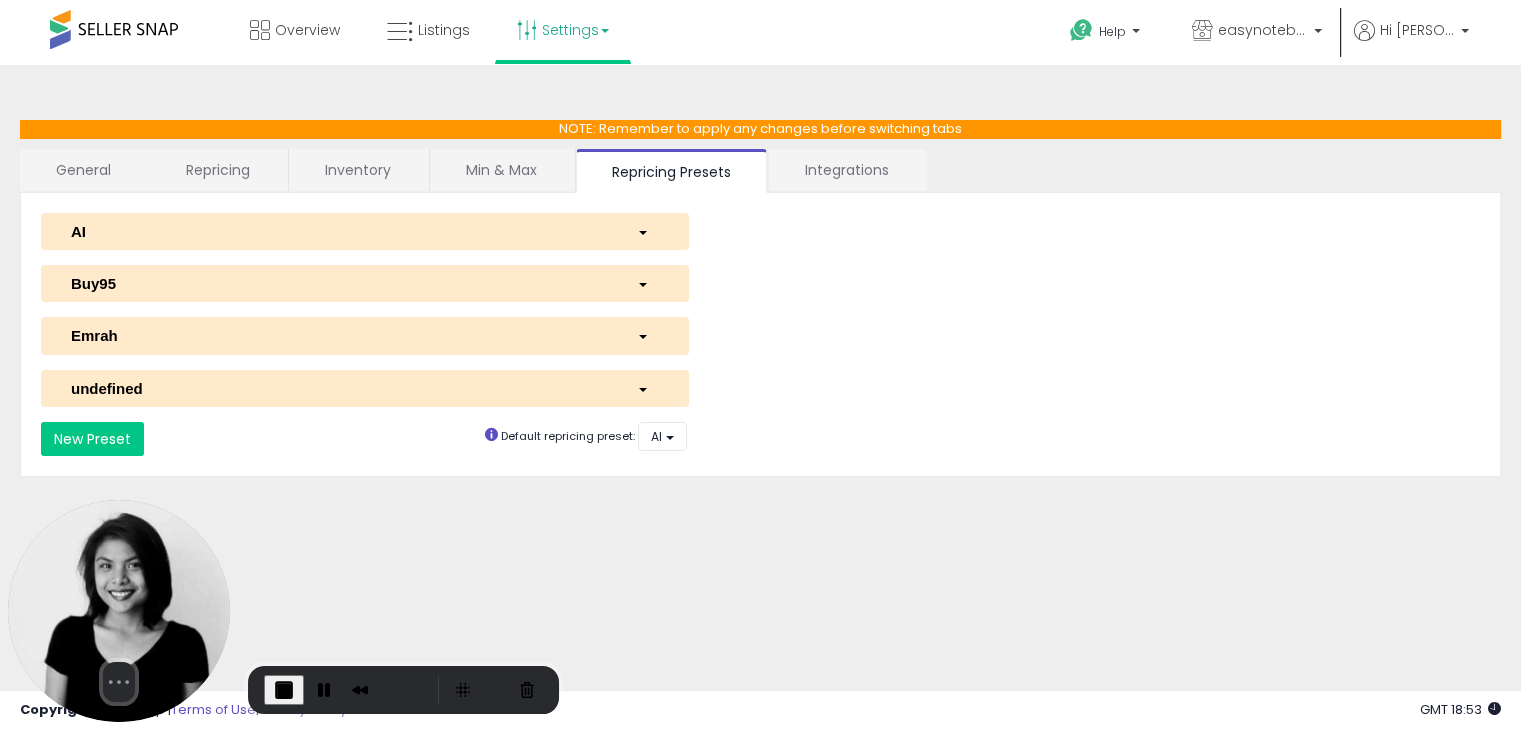 click on "undefined" at bounding box center (339, 388) 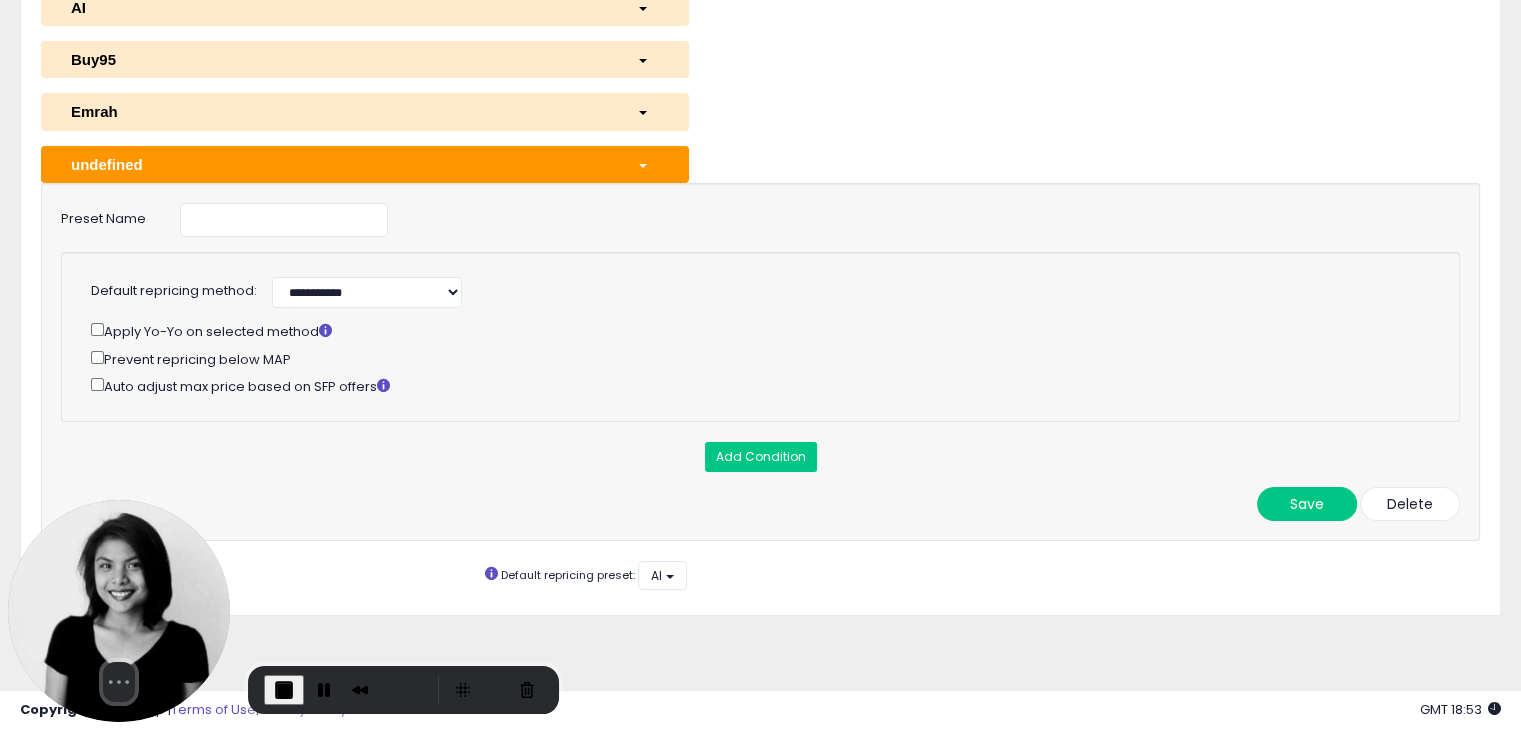 scroll, scrollTop: 235, scrollLeft: 0, axis: vertical 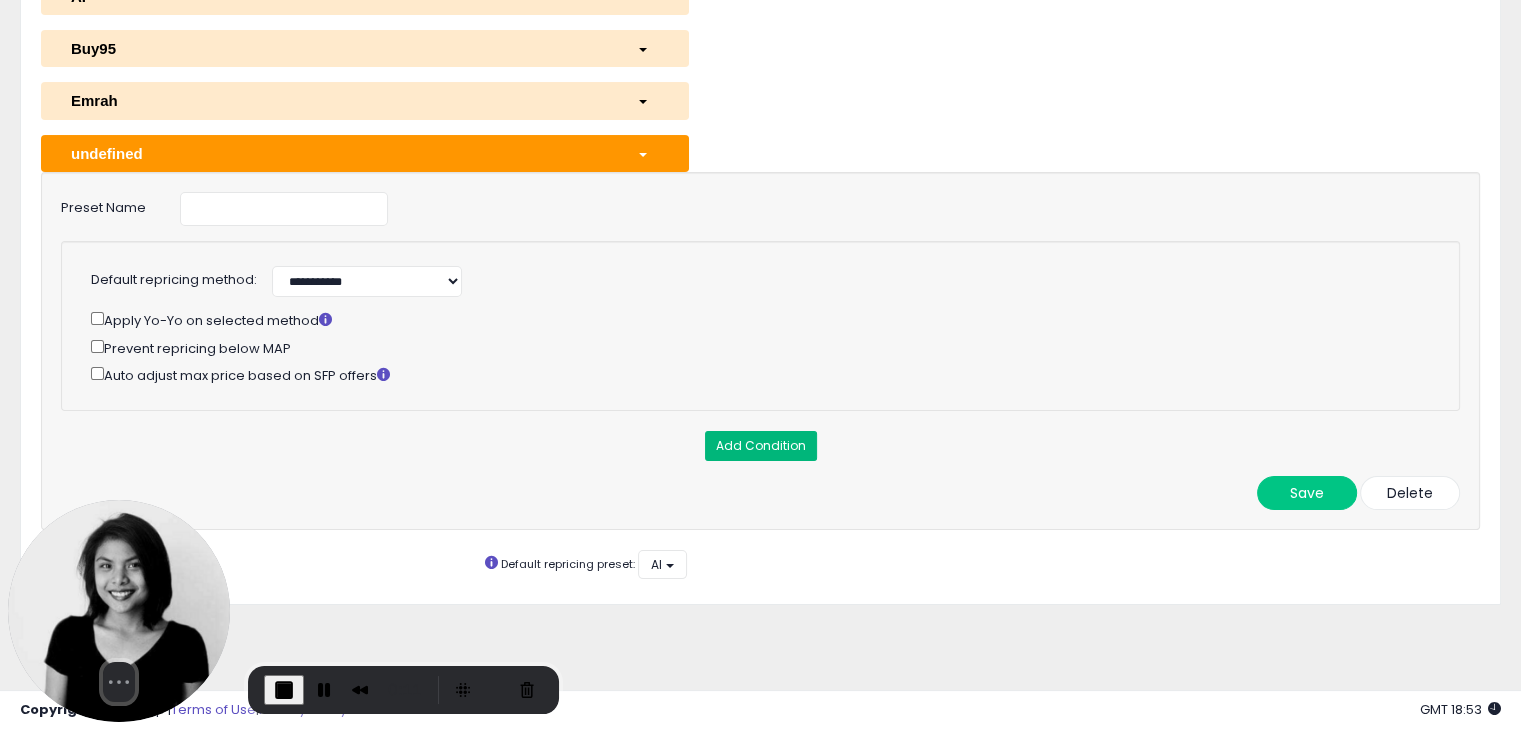 click on "Add Condition" at bounding box center (761, 446) 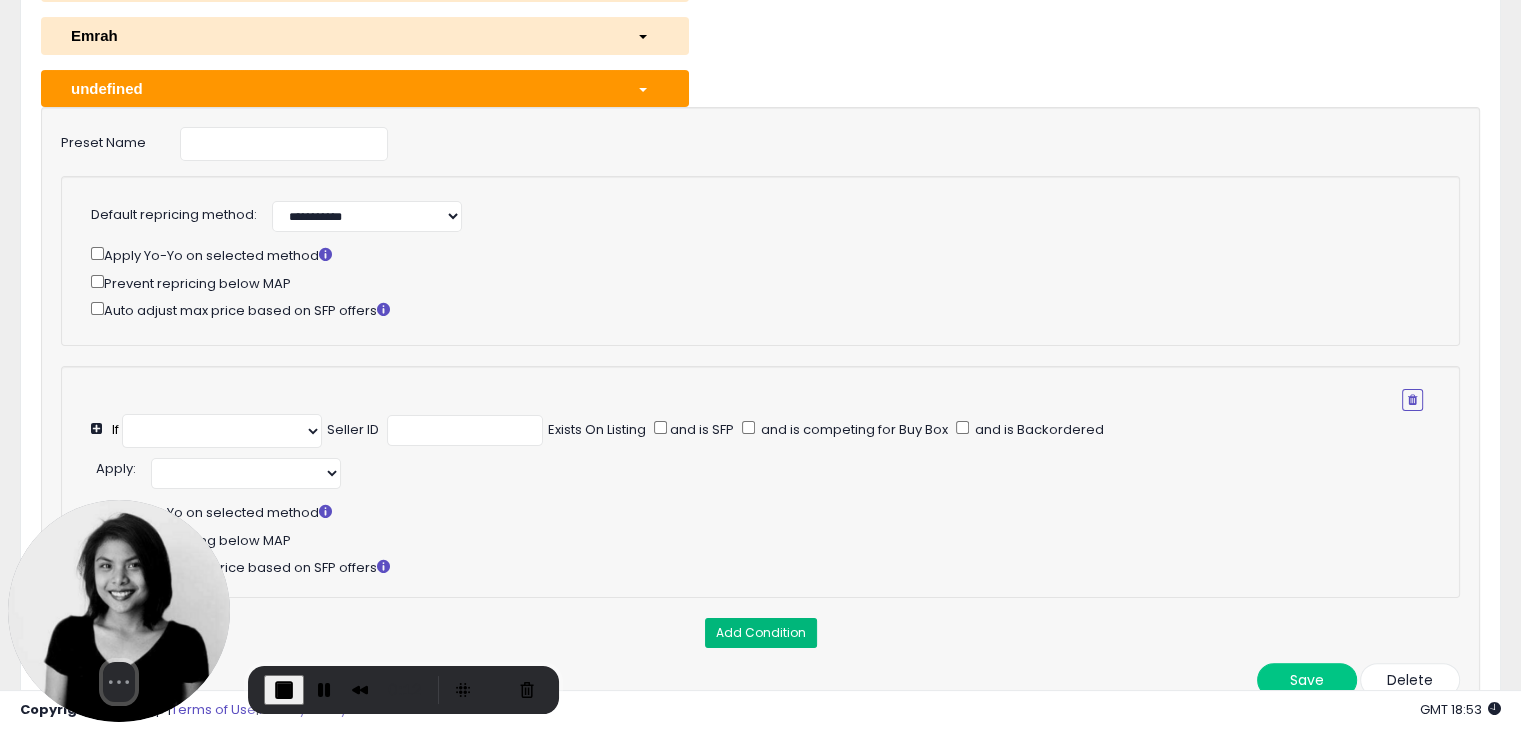 scroll, scrollTop: 469, scrollLeft: 0, axis: vertical 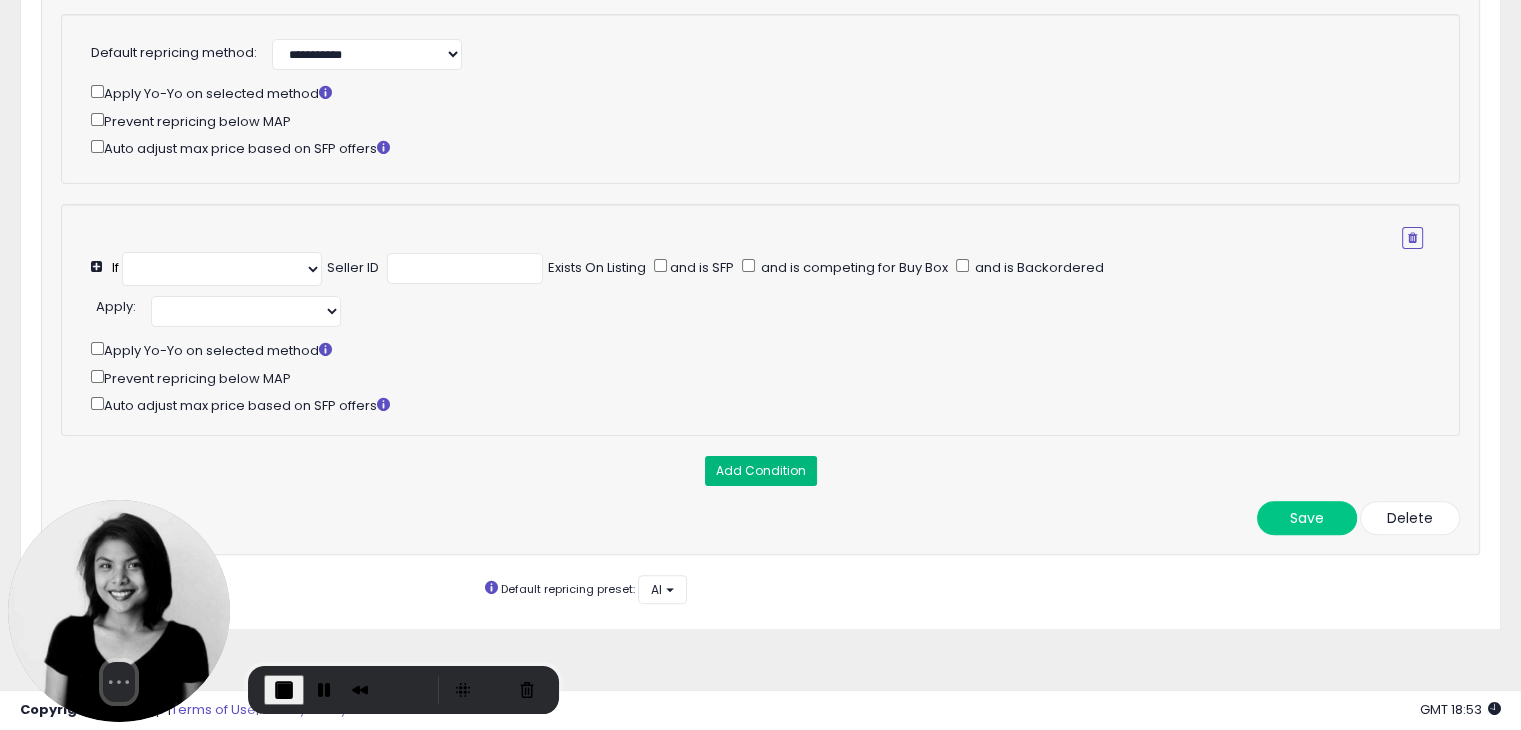 select on "**********" 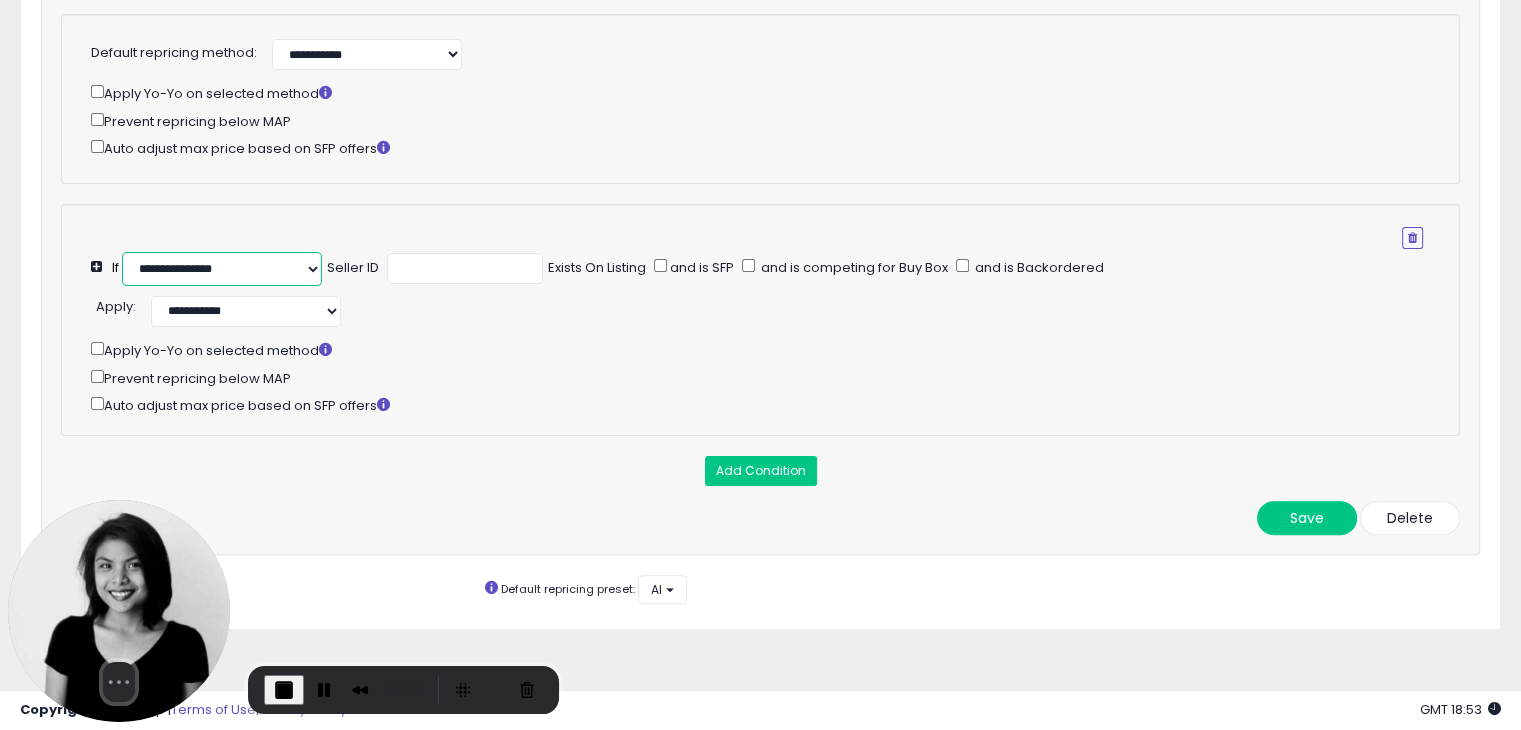 click on "**********" at bounding box center [222, 269] 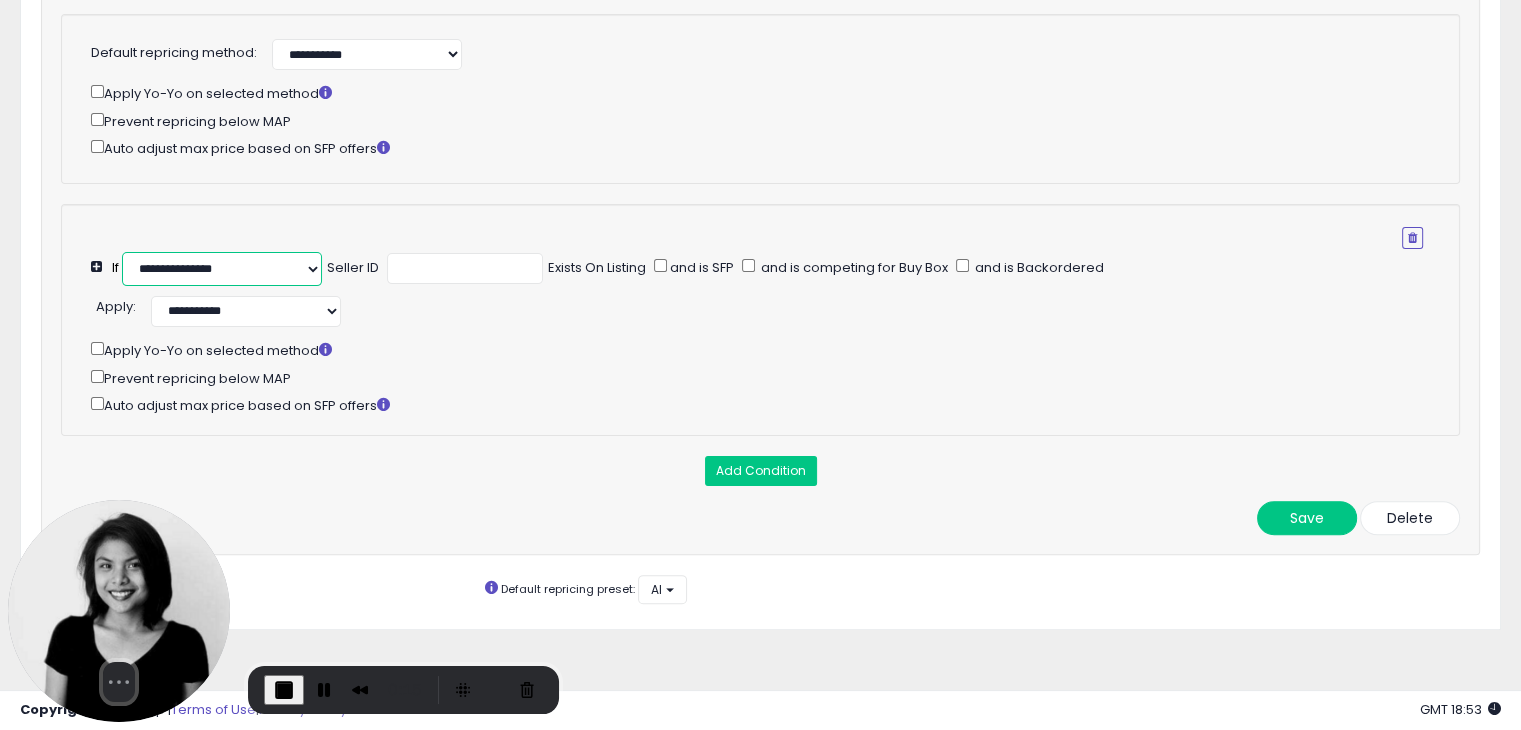 select on "**********" 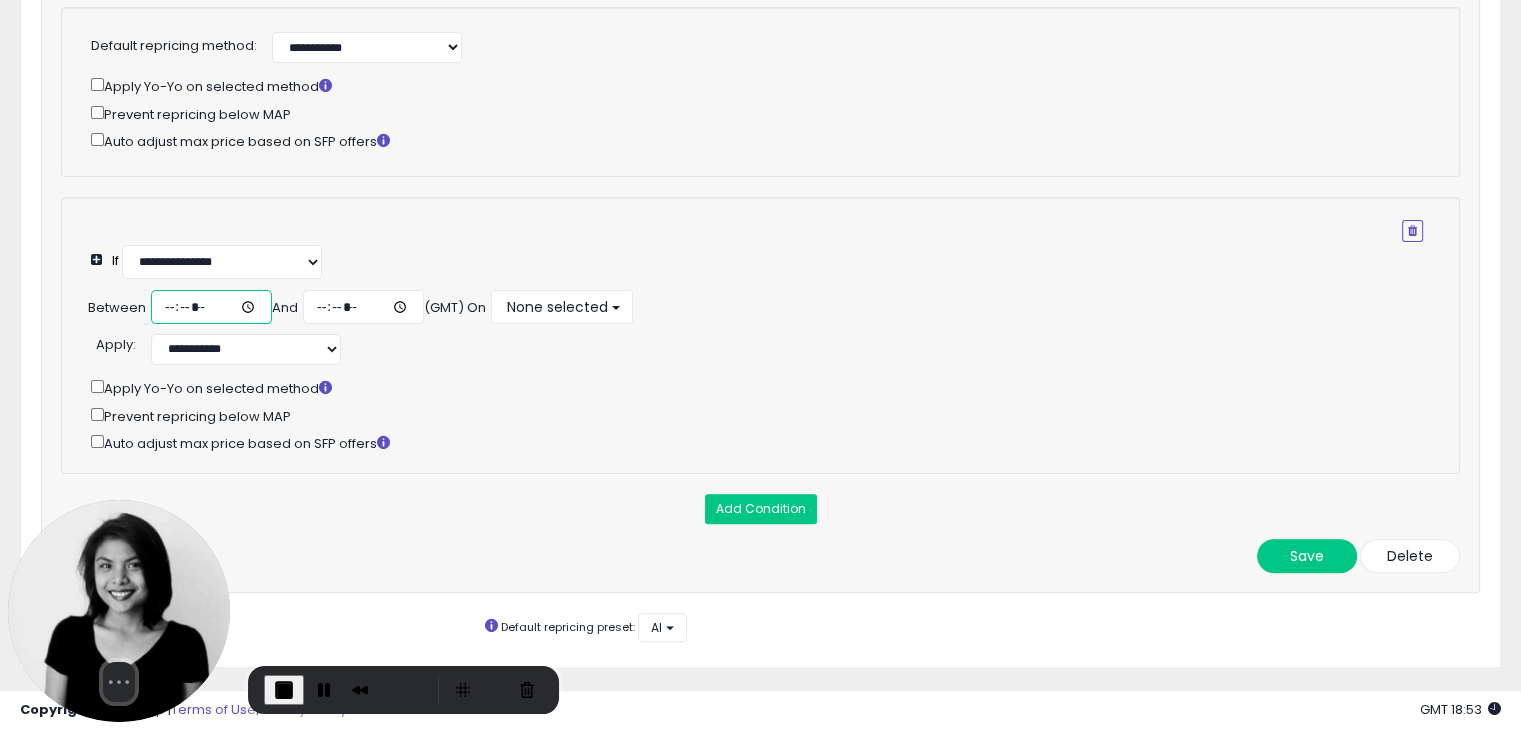 click at bounding box center (211, 307) 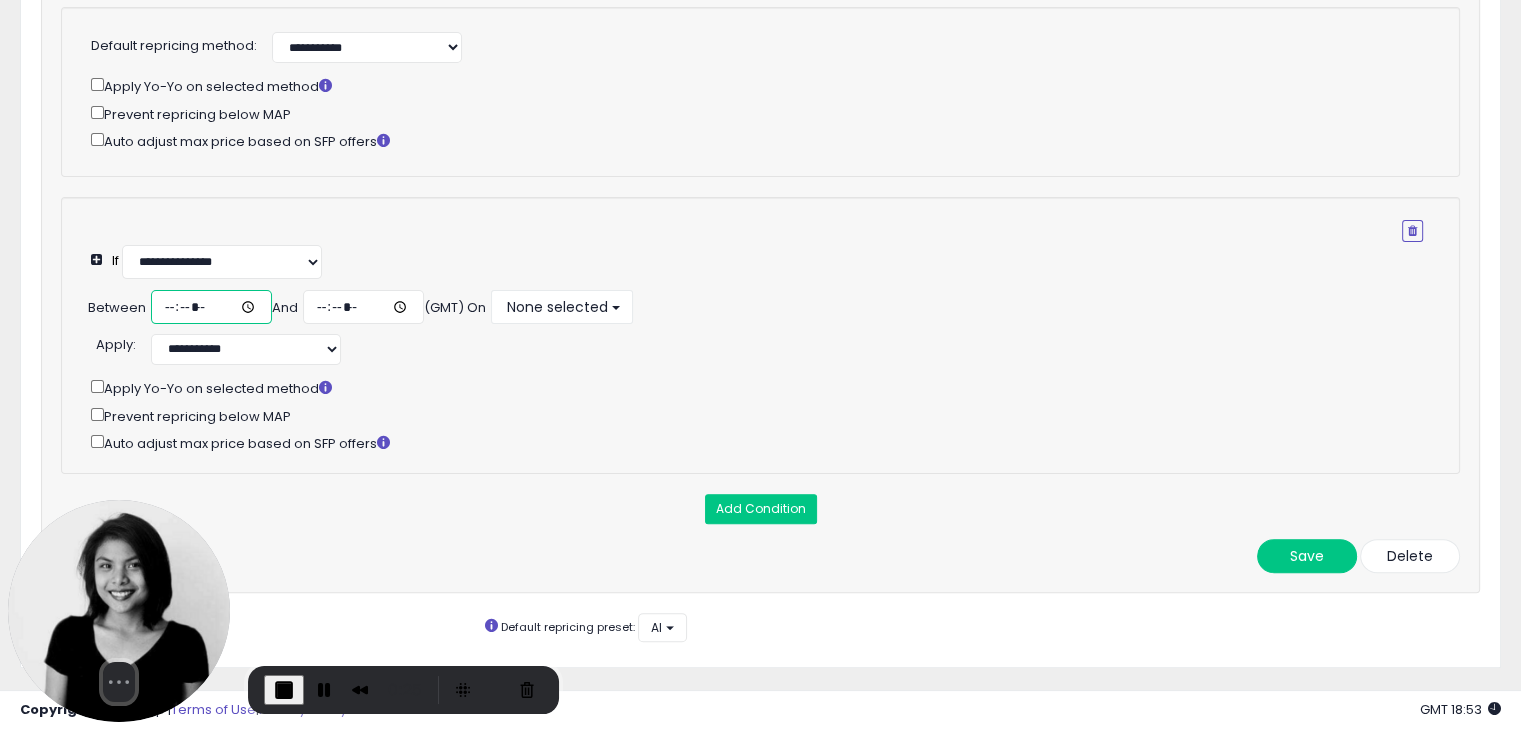 click at bounding box center (211, 307) 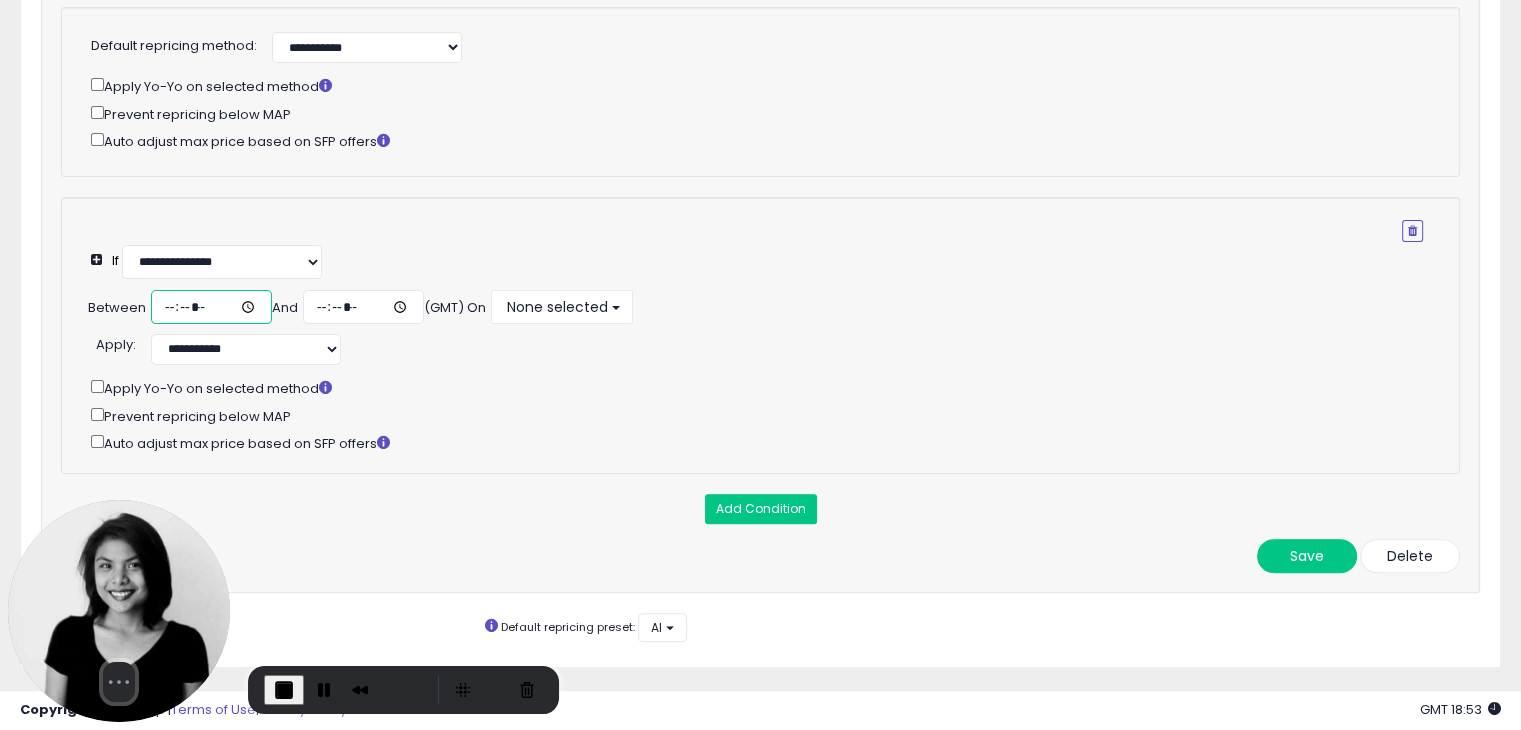 type on "*****" 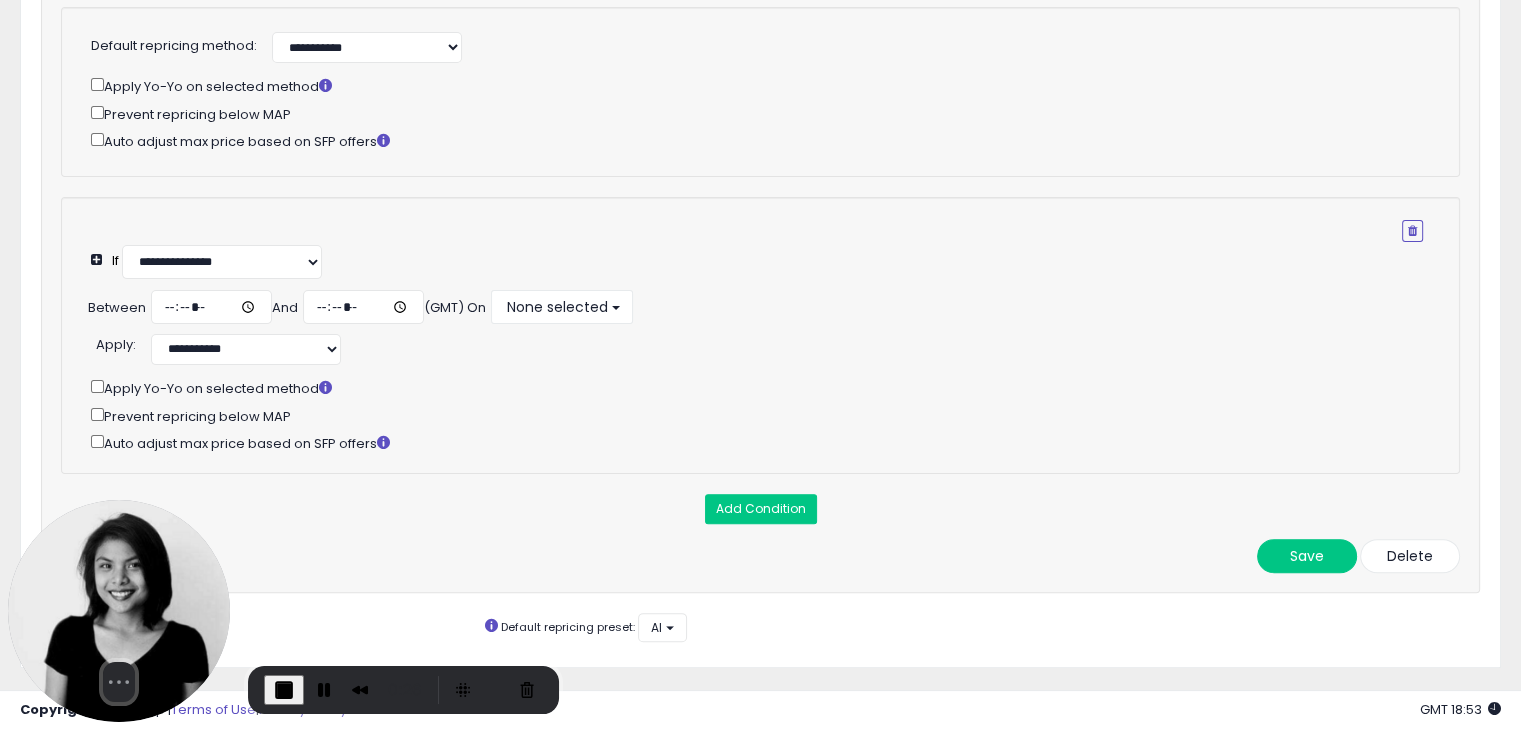 click on "**********" 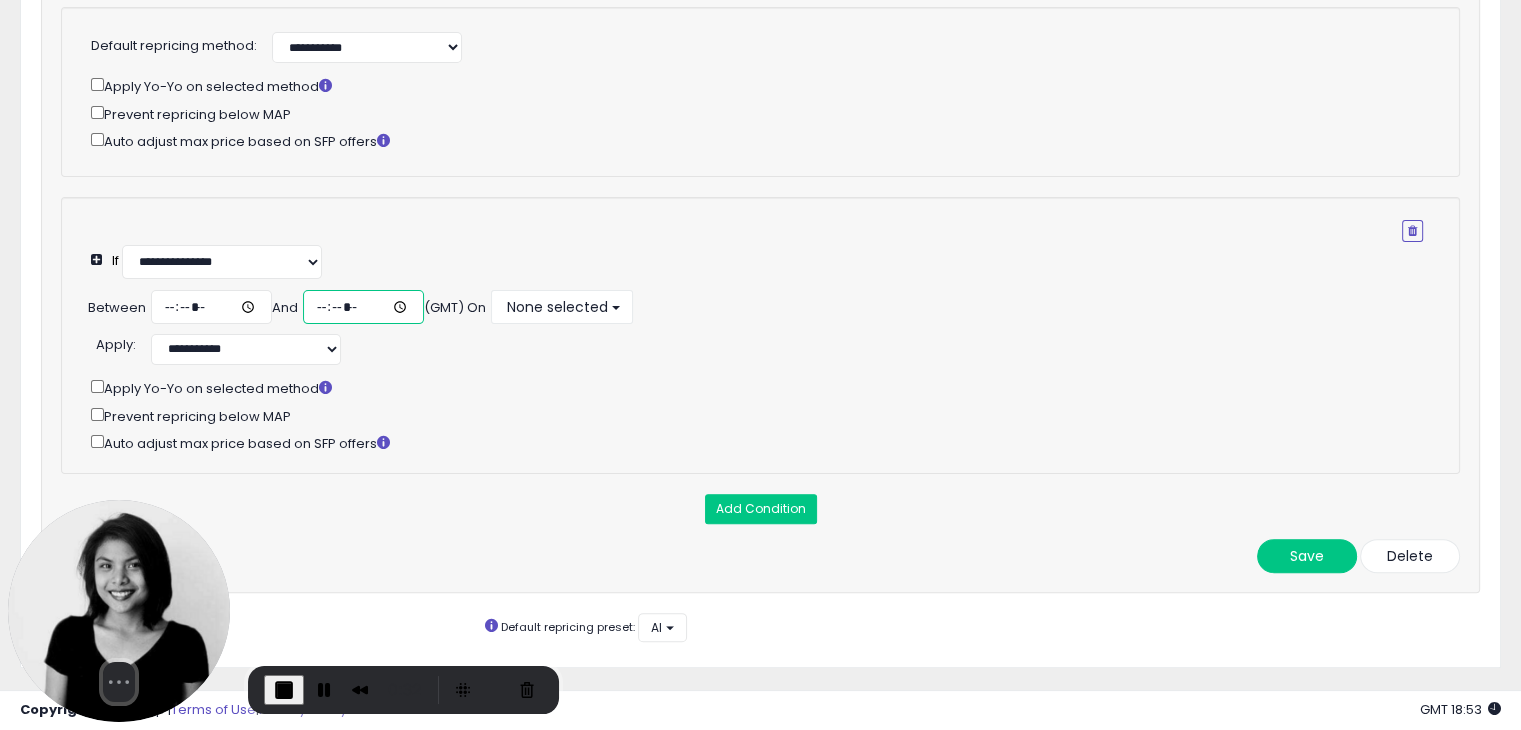 click at bounding box center [363, 307] 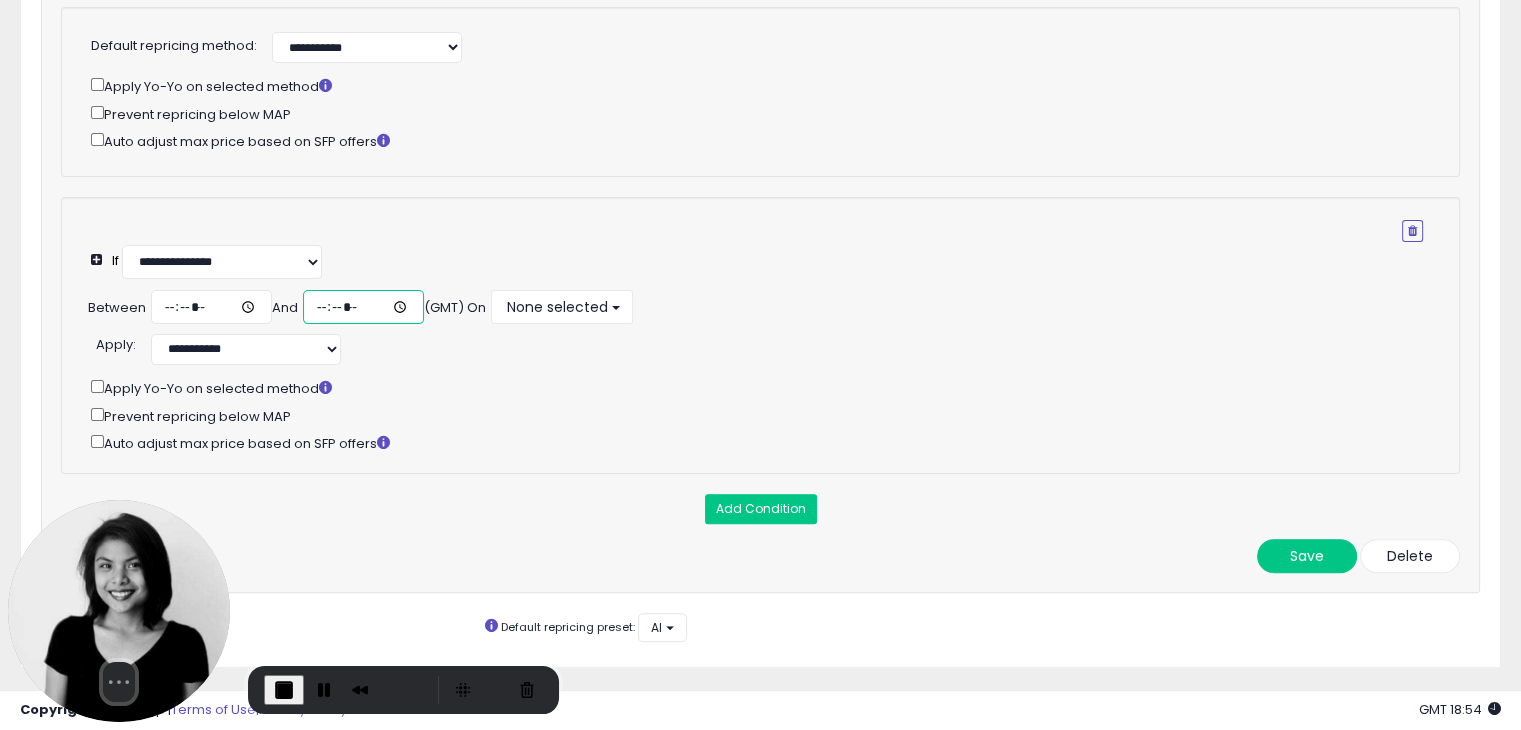 drag, startPoint x: 383, startPoint y: 380, endPoint x: 315, endPoint y: 301, distance: 104.23531 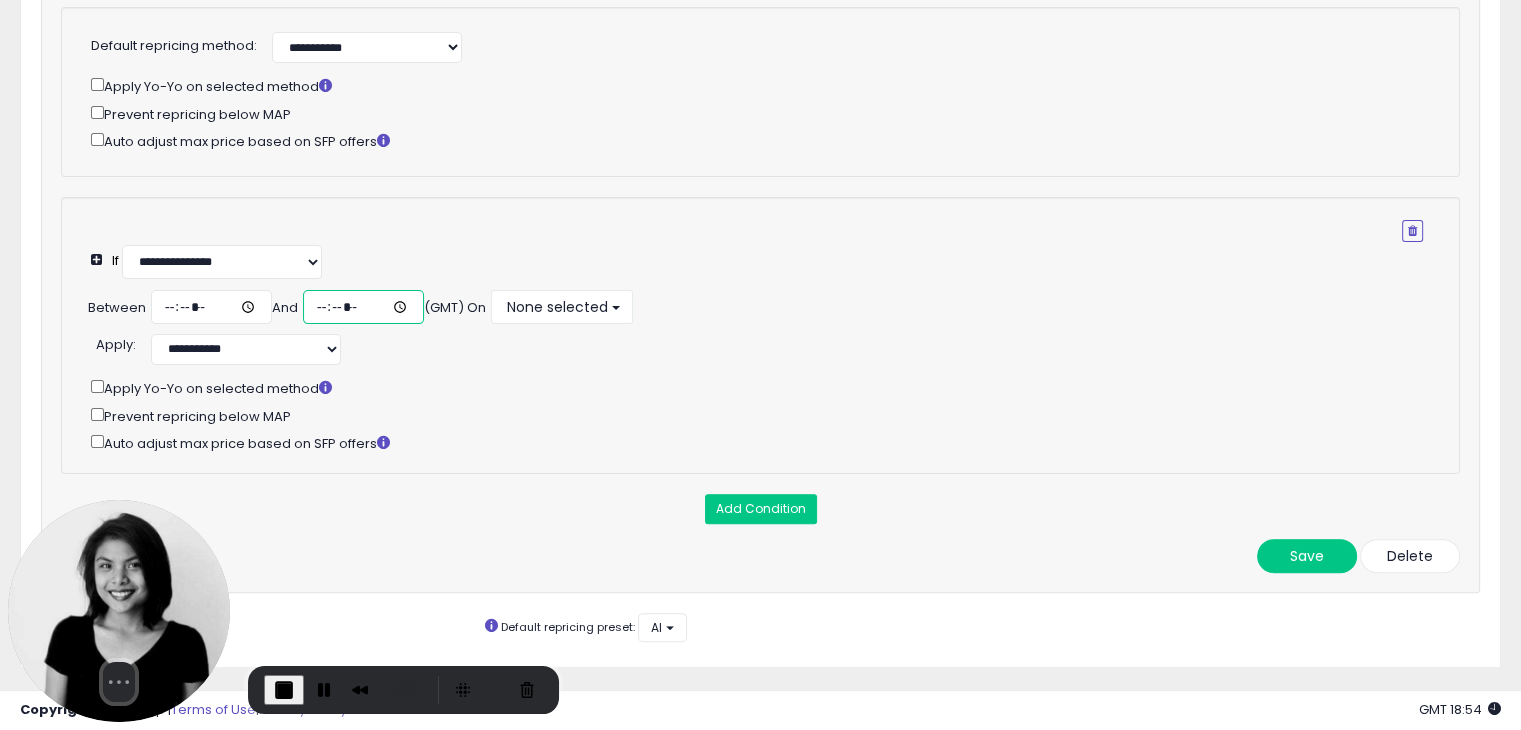 type on "*****" 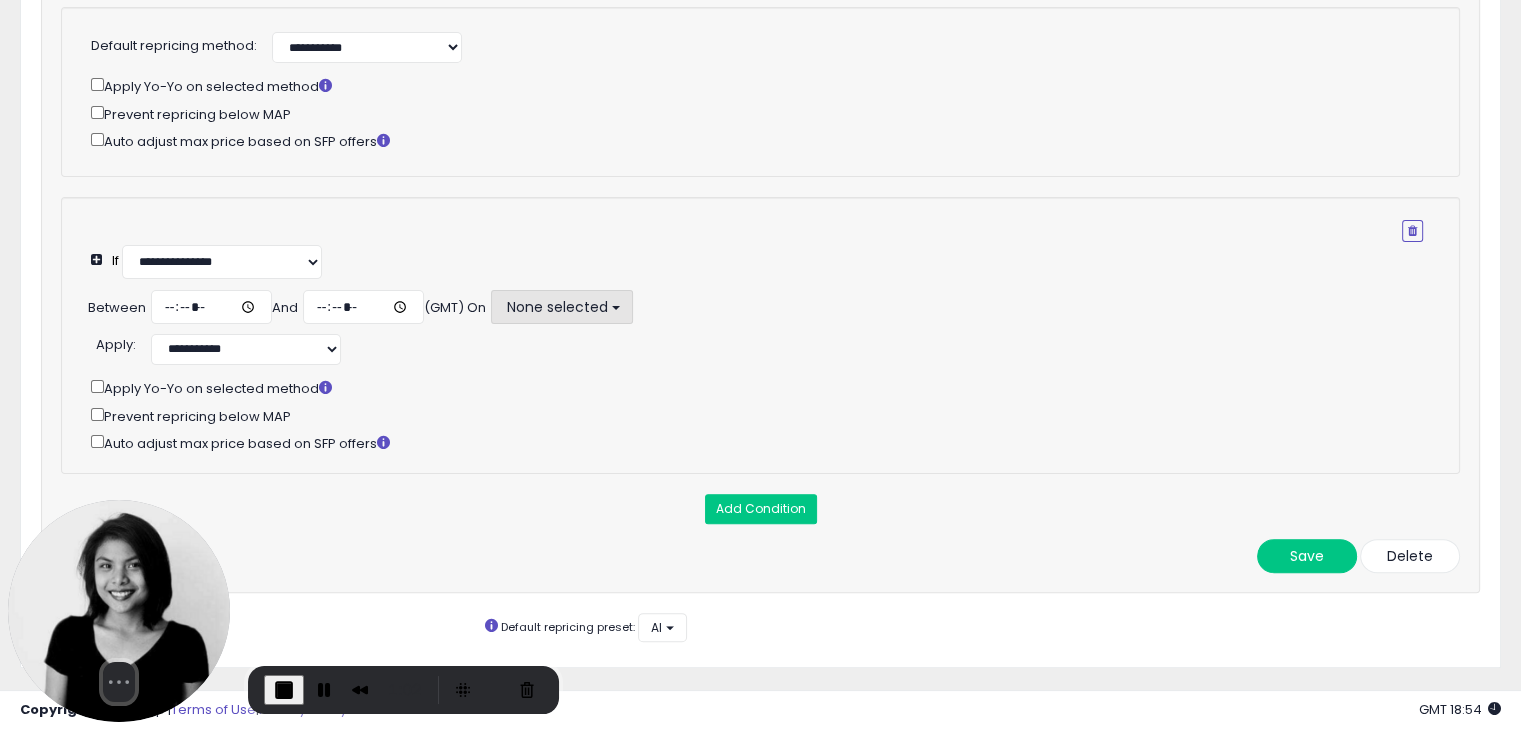 click on "None selected" at bounding box center [556, 307] 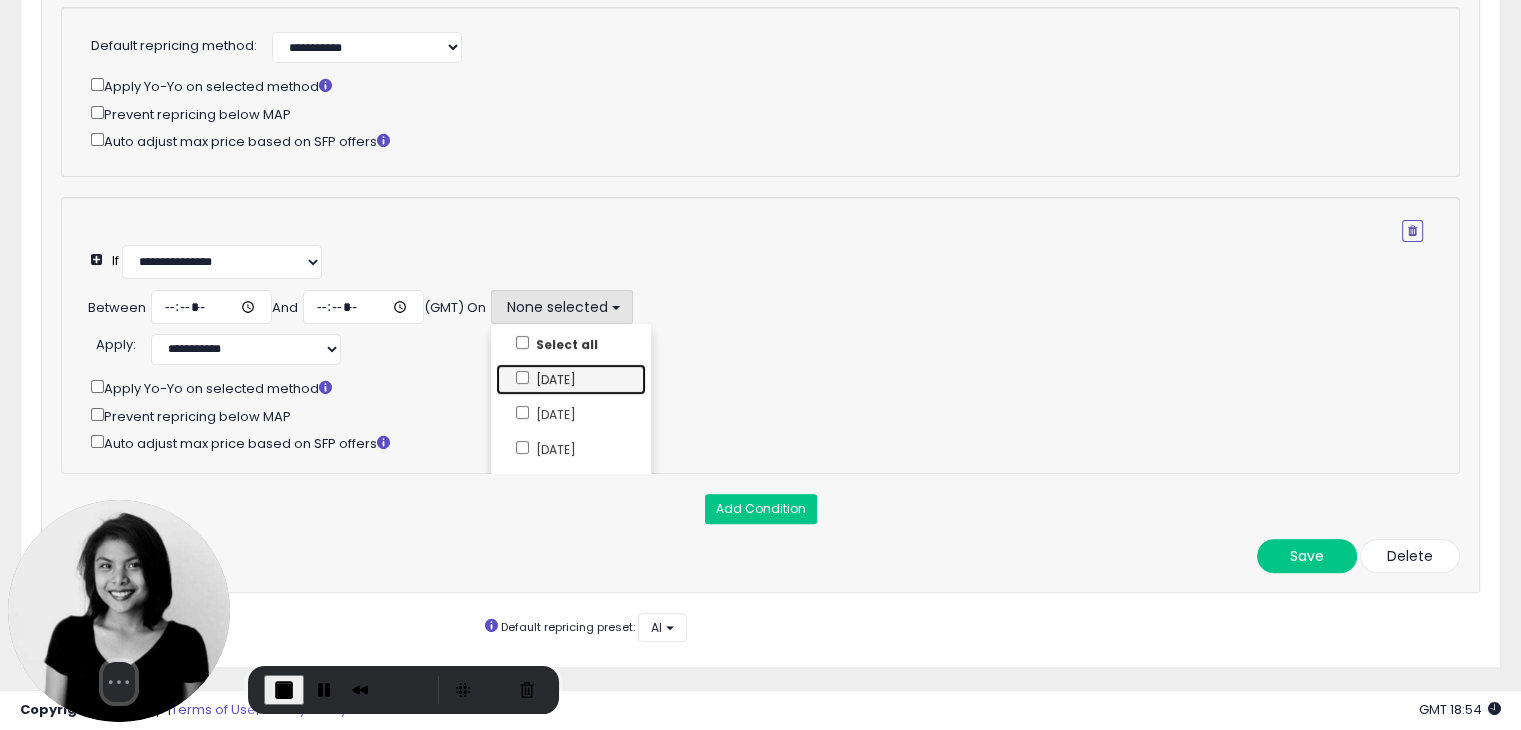click on "[DATE]" at bounding box center (571, 379) 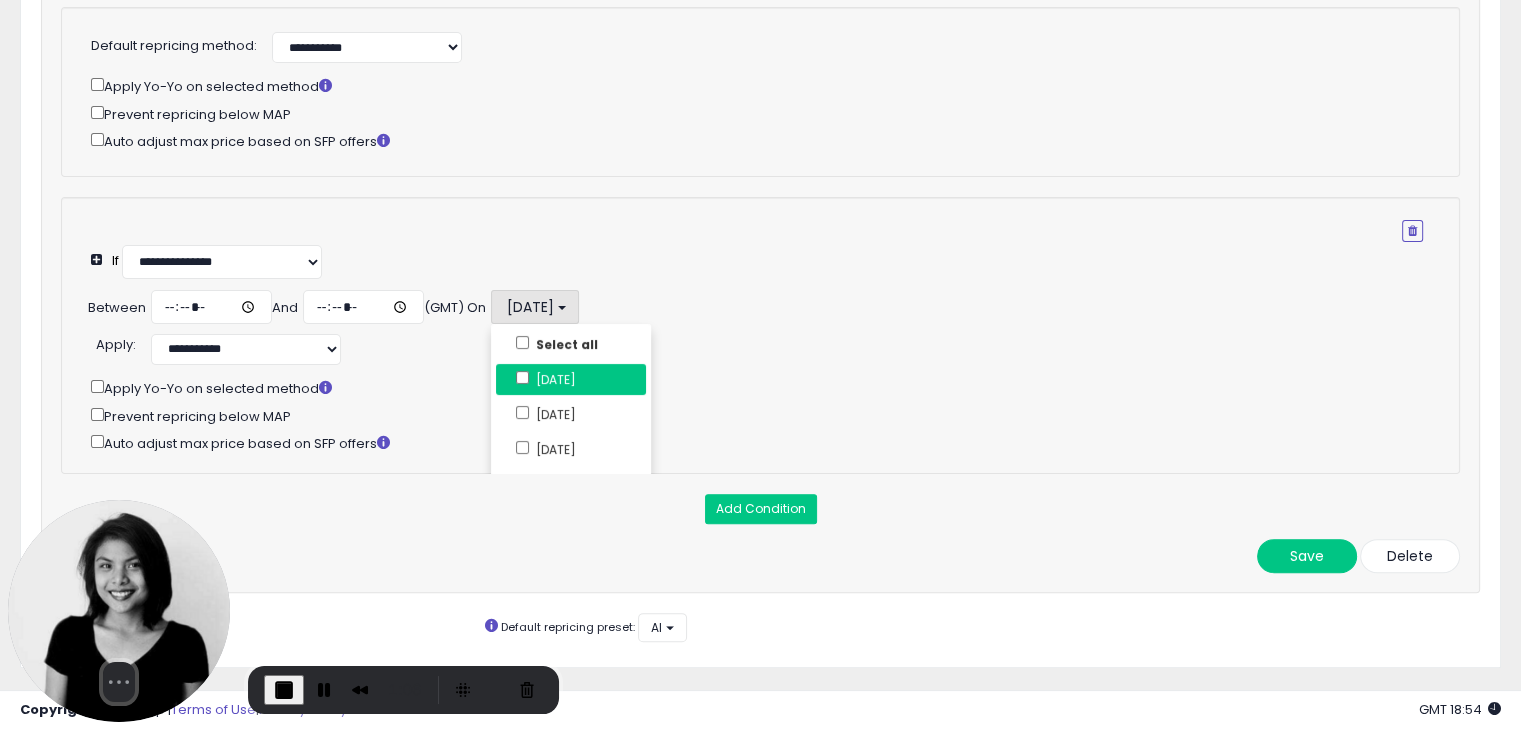 click on "Apply Yo-Yo on selected method" at bounding box center [770, 387] 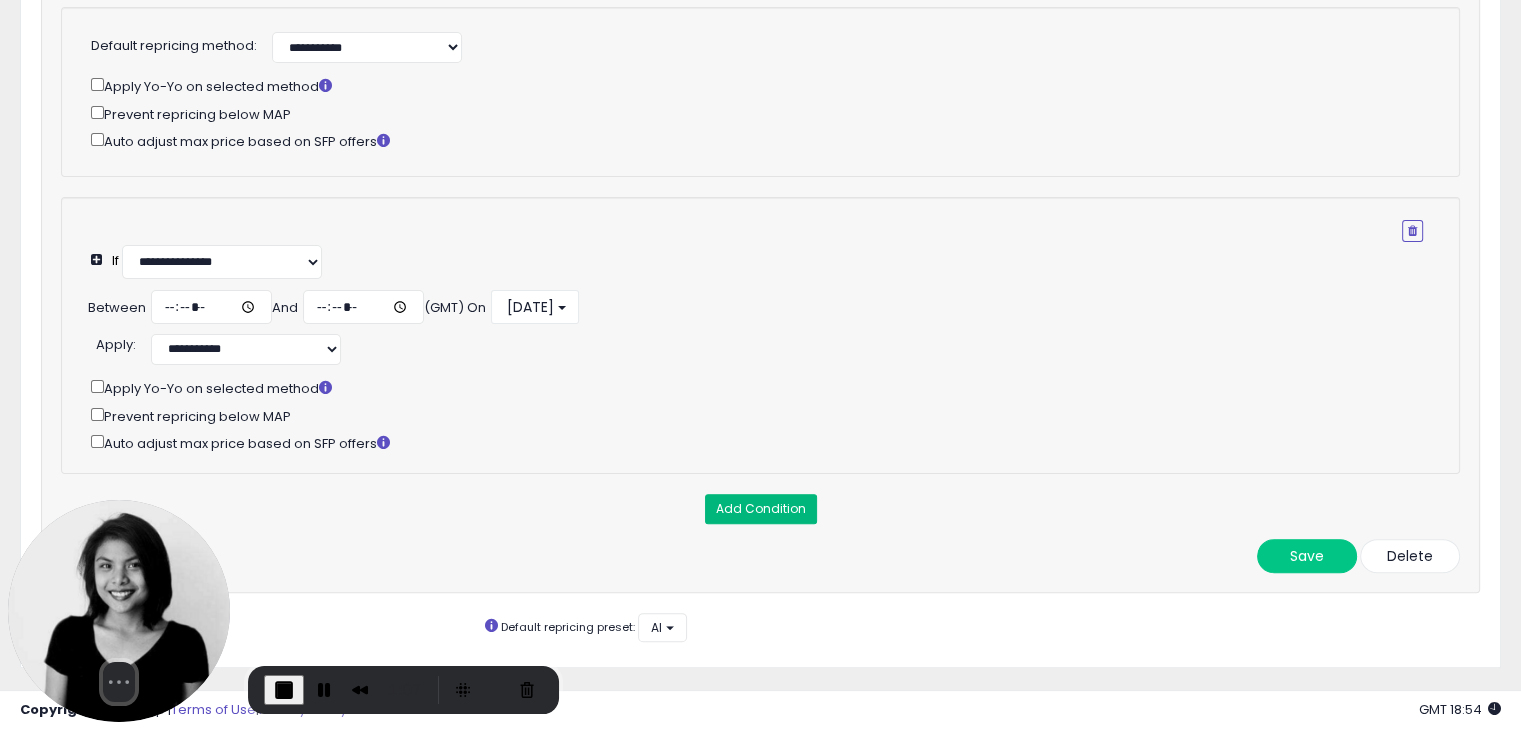 click on "Add Condition" at bounding box center (761, 509) 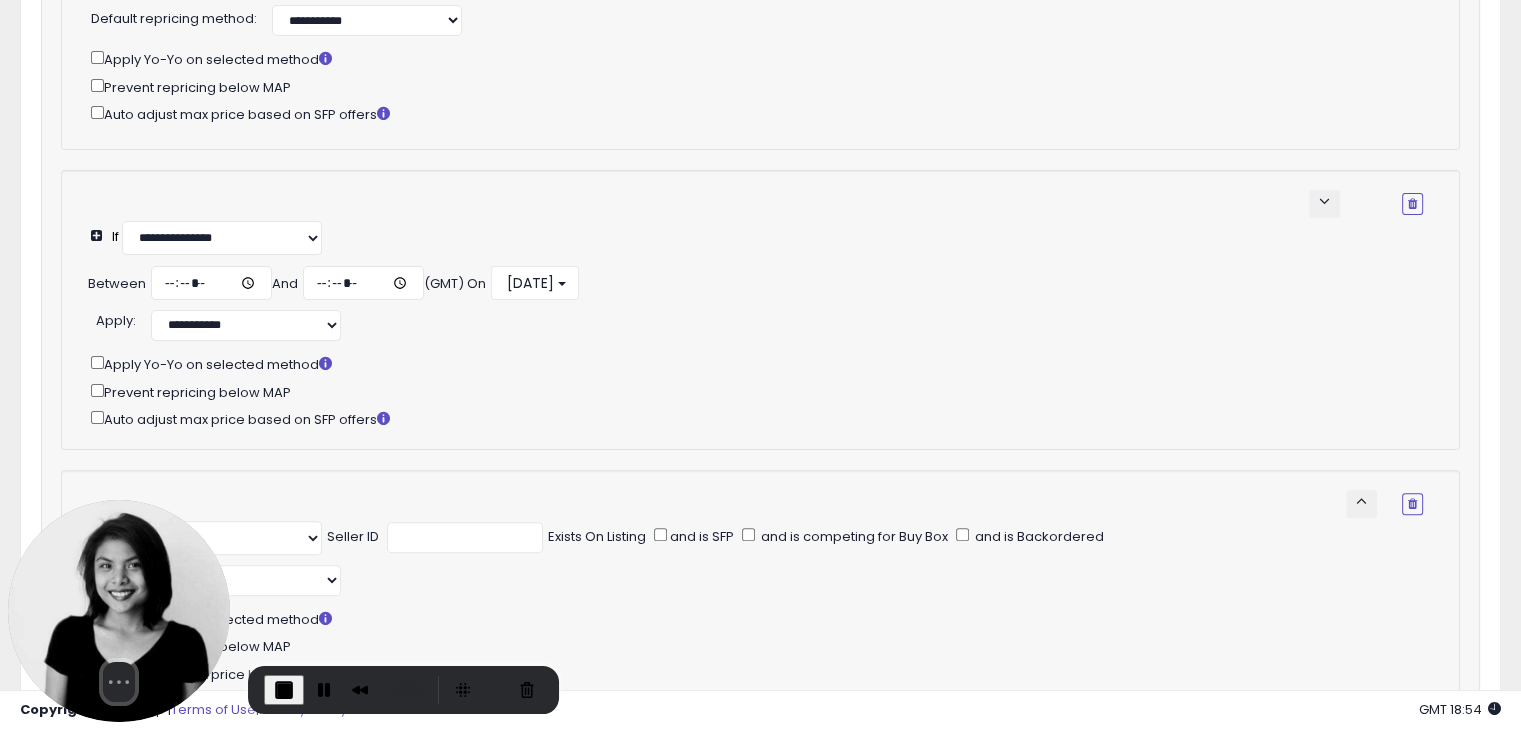scroll, scrollTop: 669, scrollLeft: 0, axis: vertical 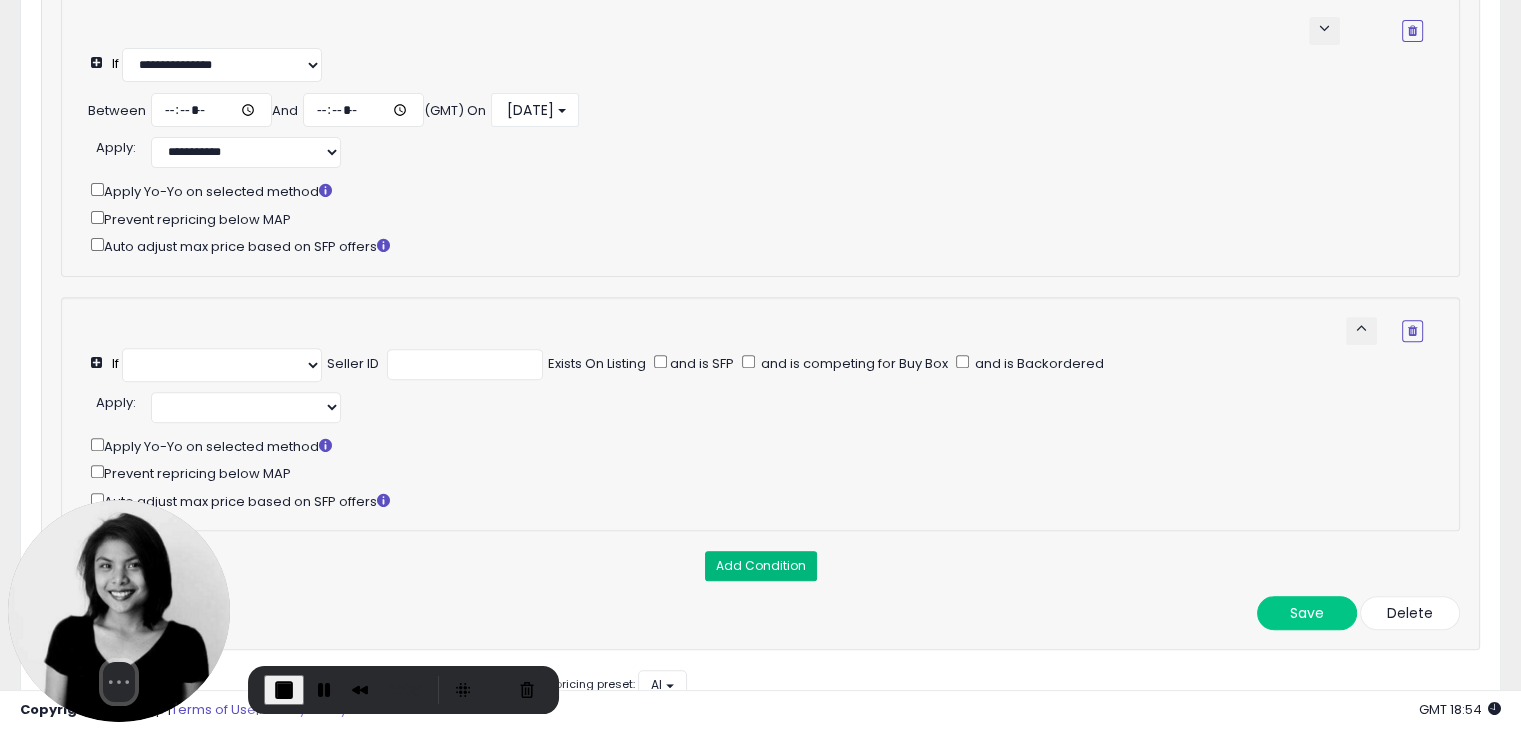 select on "**********" 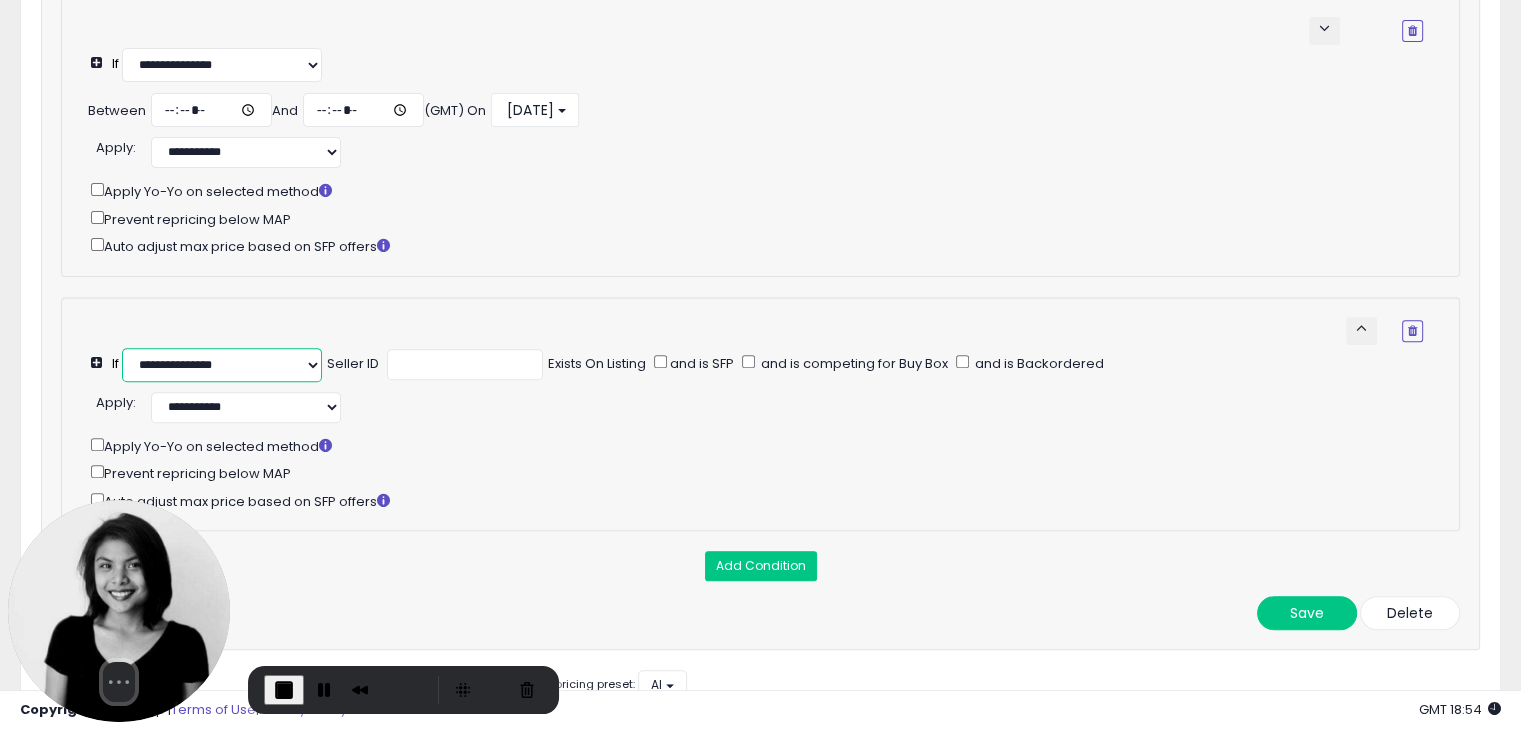 click on "**********" at bounding box center [222, 365] 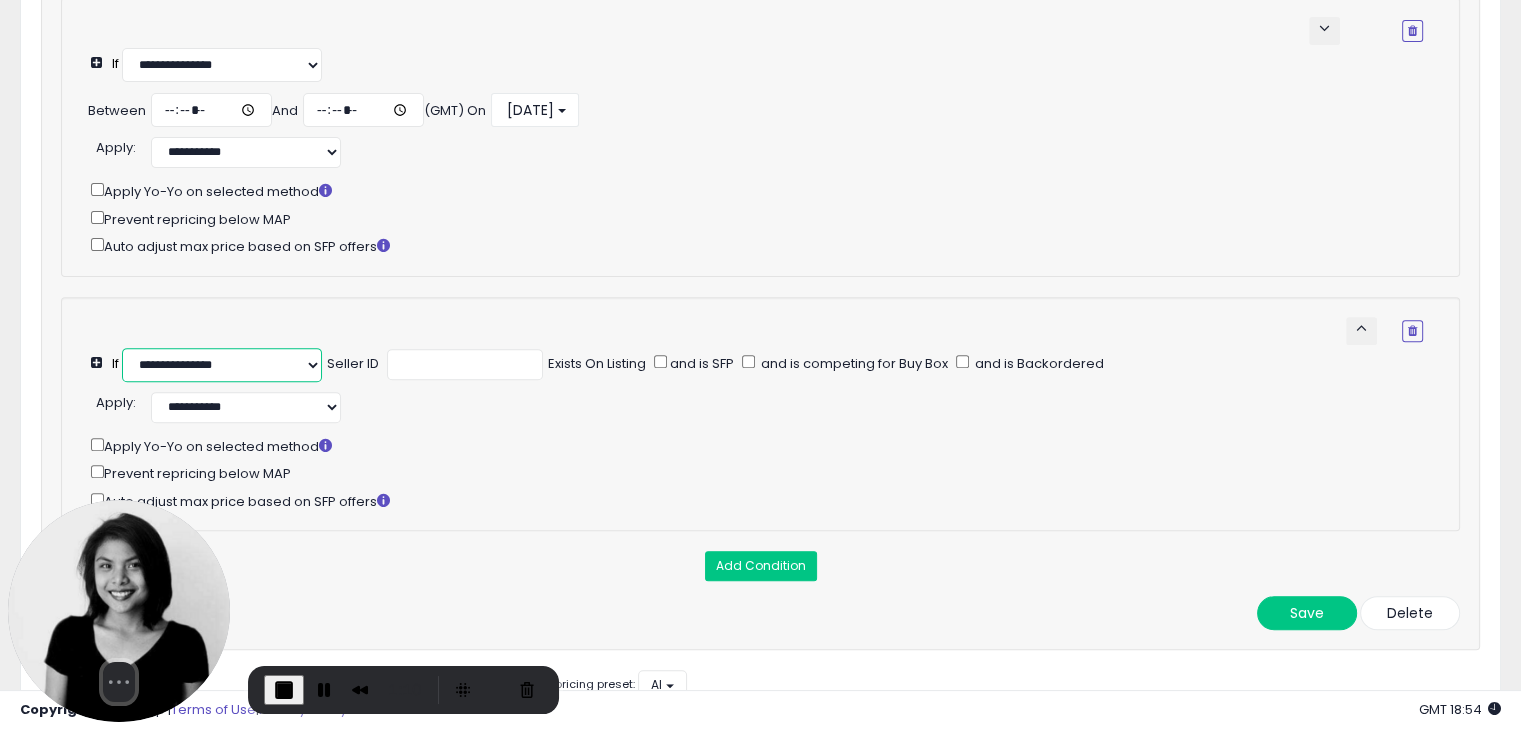 select on "**********" 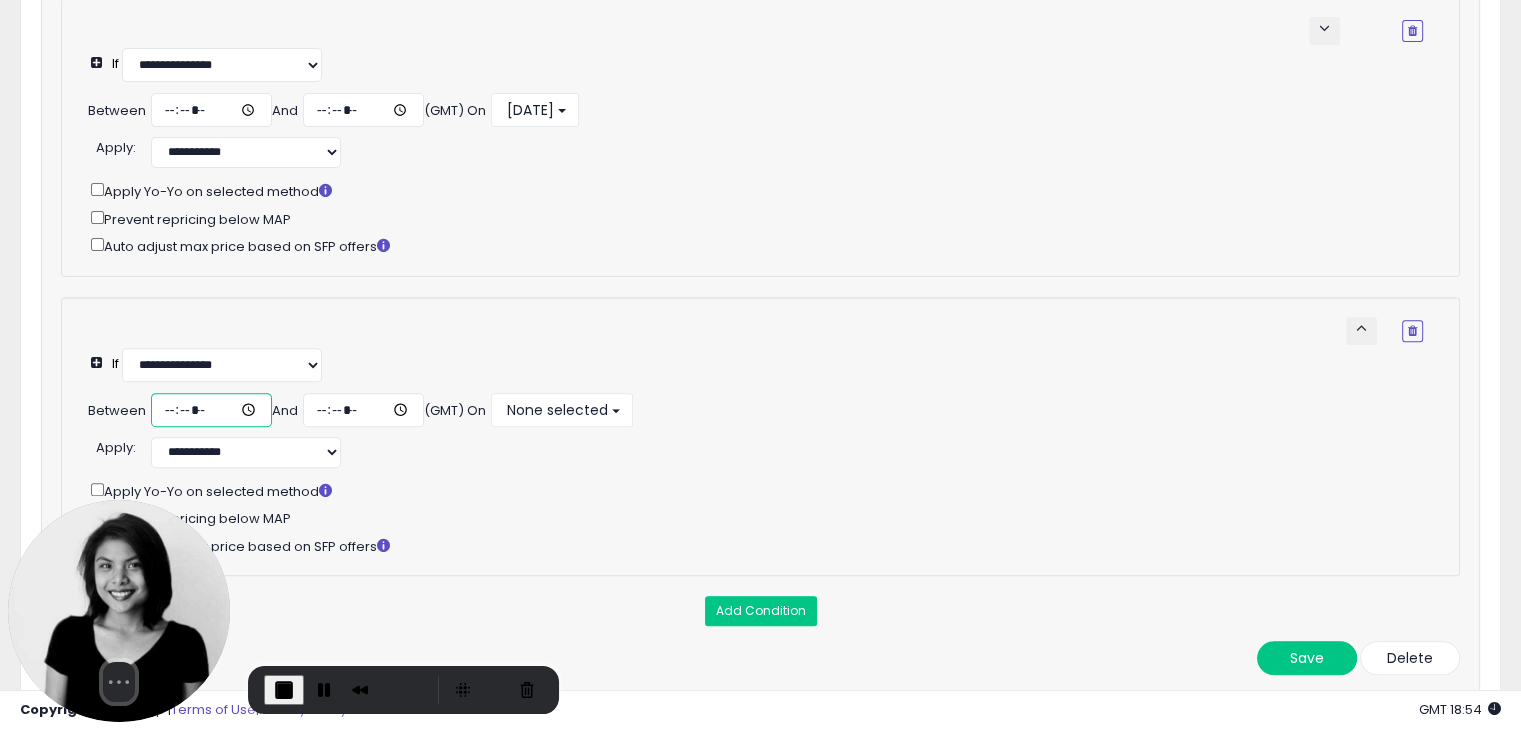 click at bounding box center (211, 410) 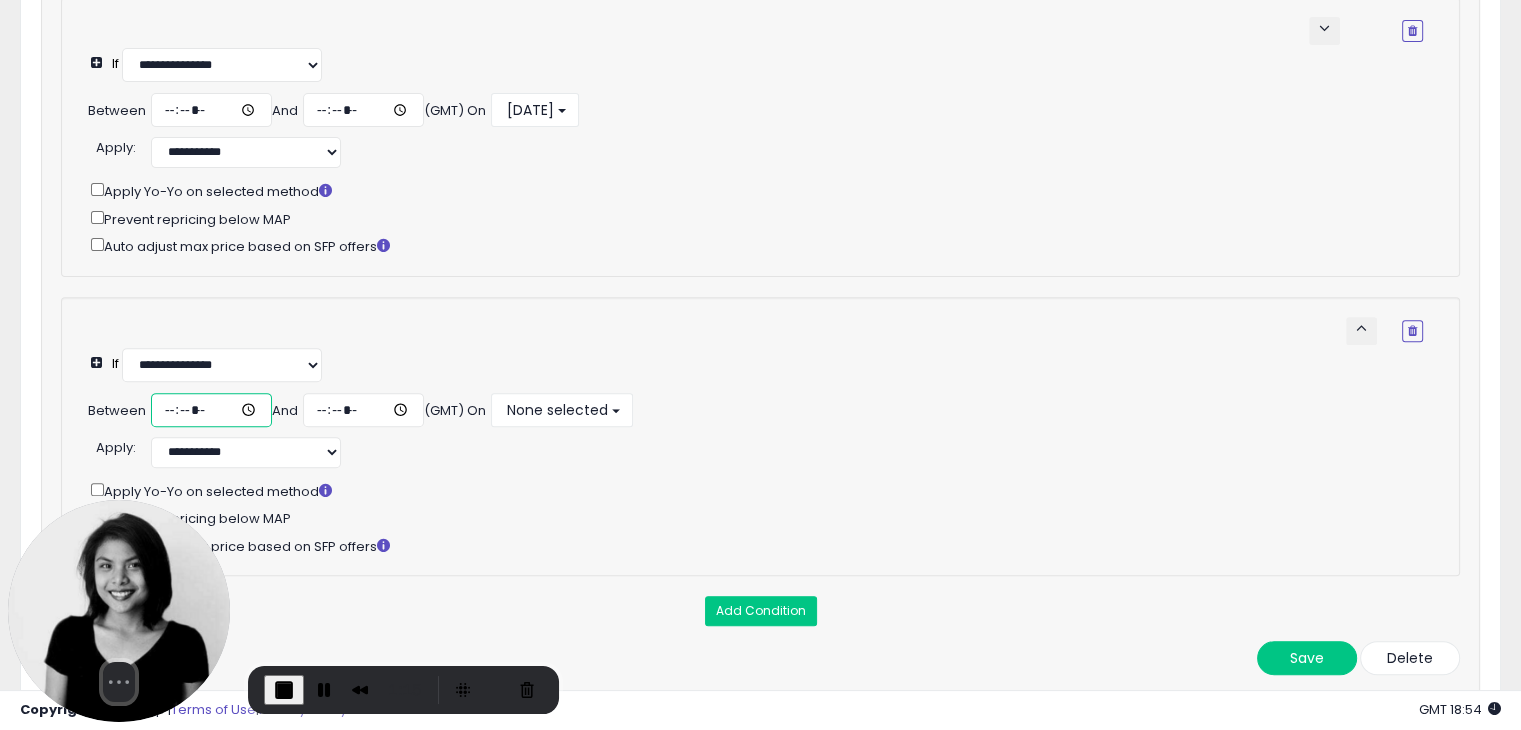 click at bounding box center (211, 410) 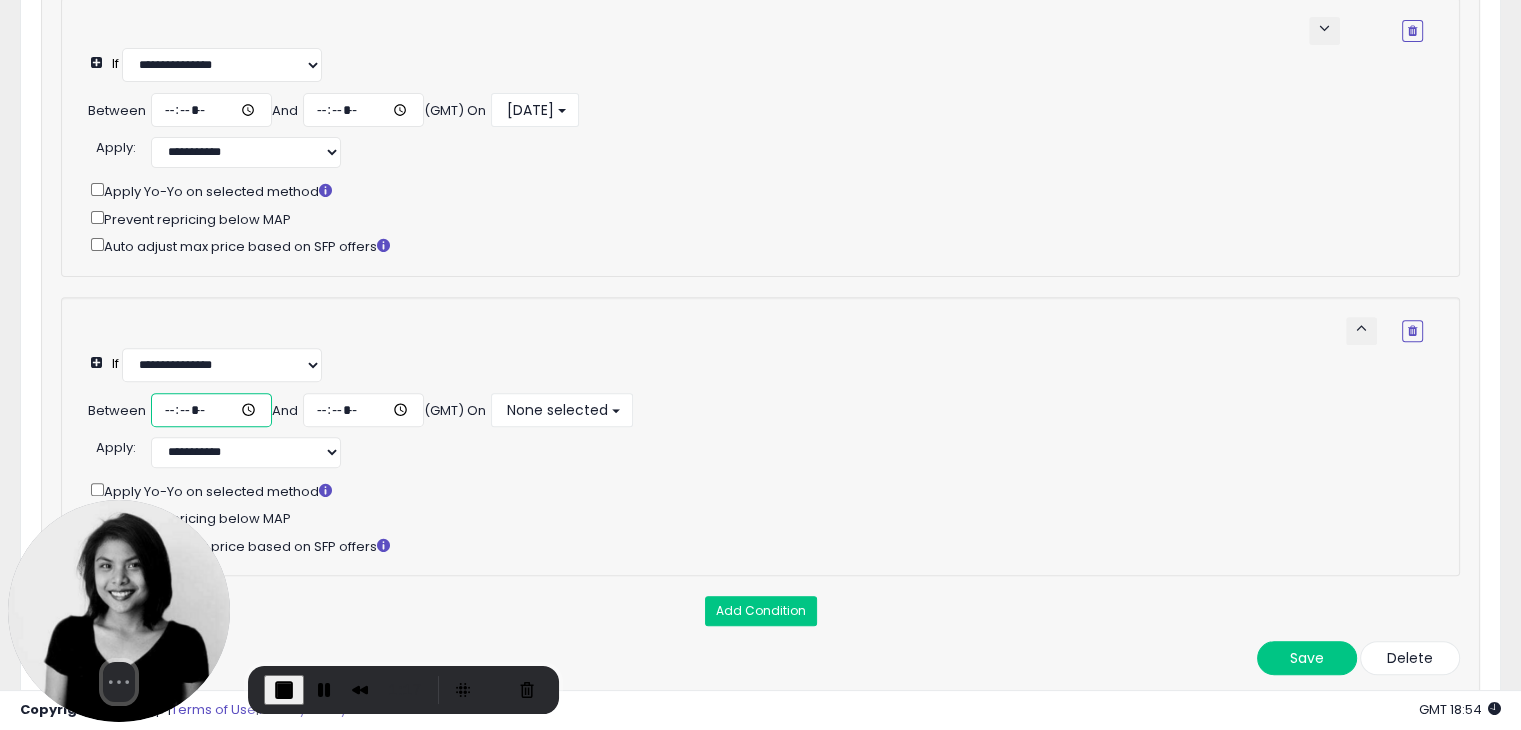 type on "*****" 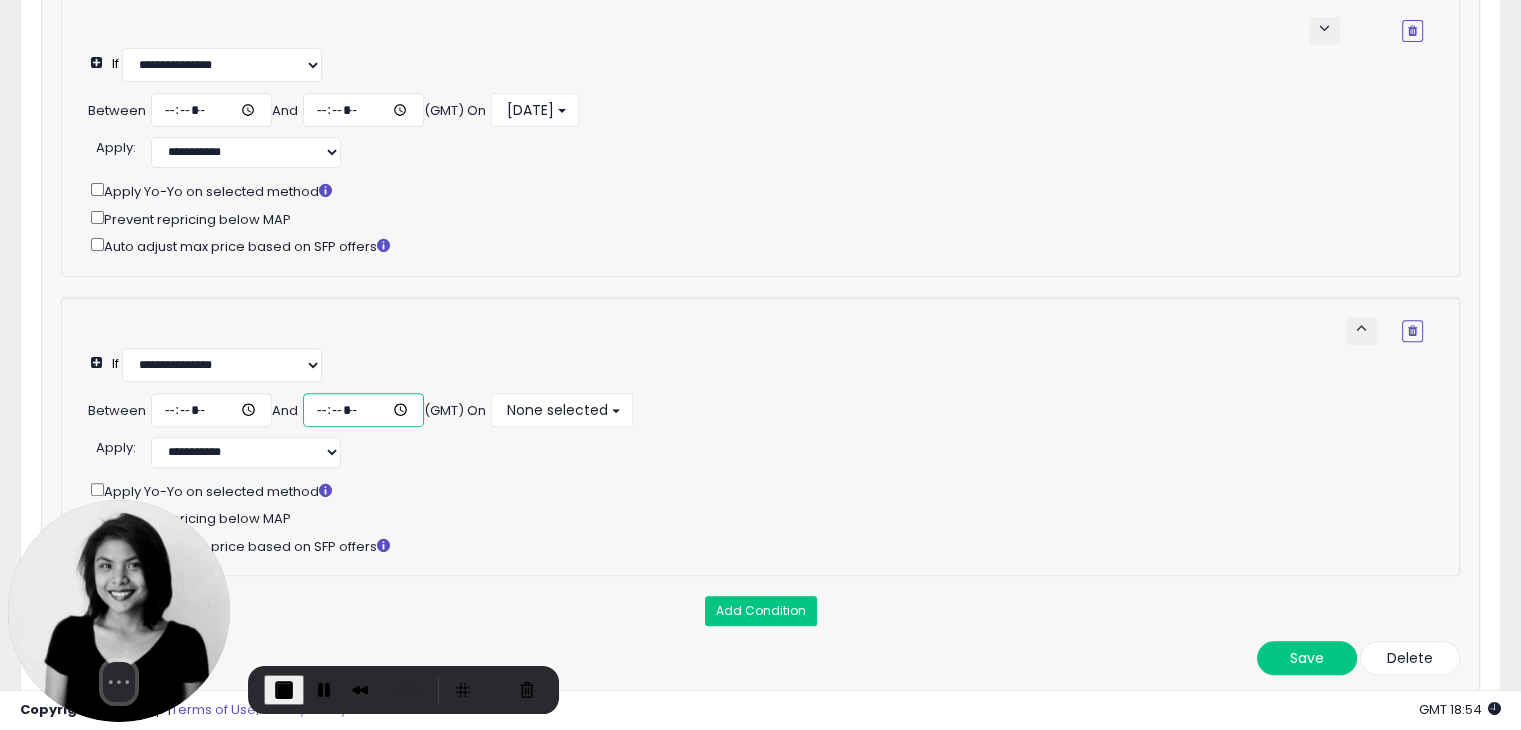 click at bounding box center (363, 410) 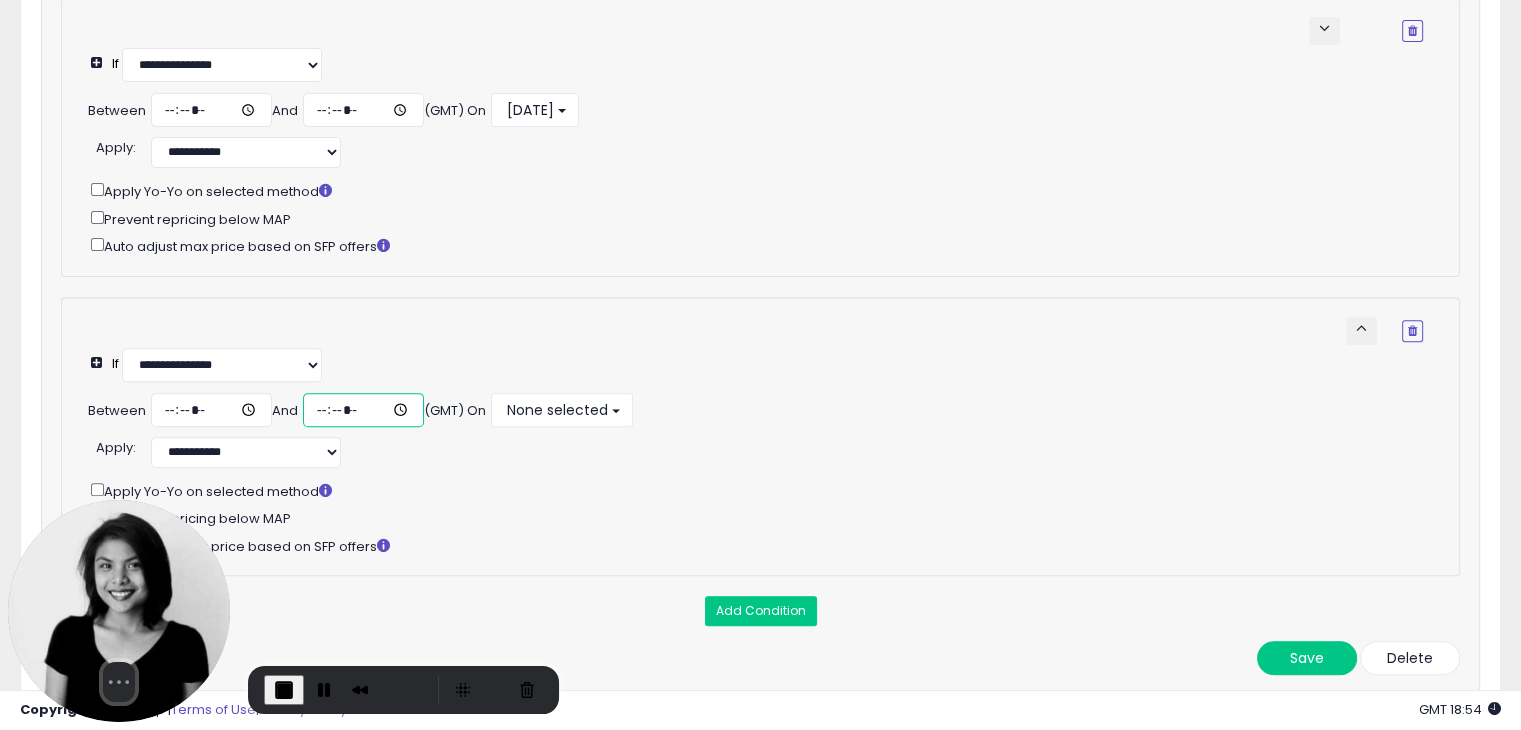 type on "*****" 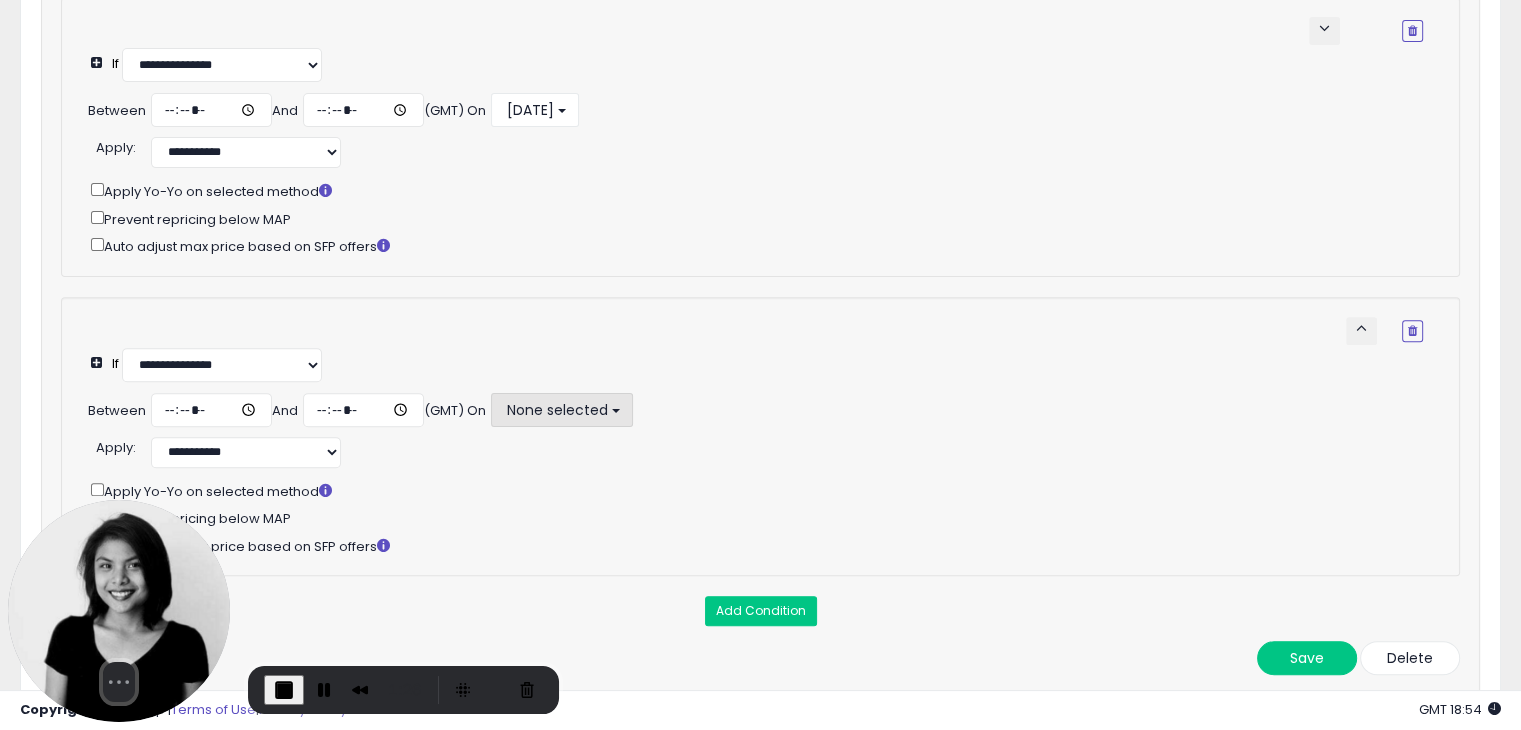 click on "None selected" at bounding box center [556, 410] 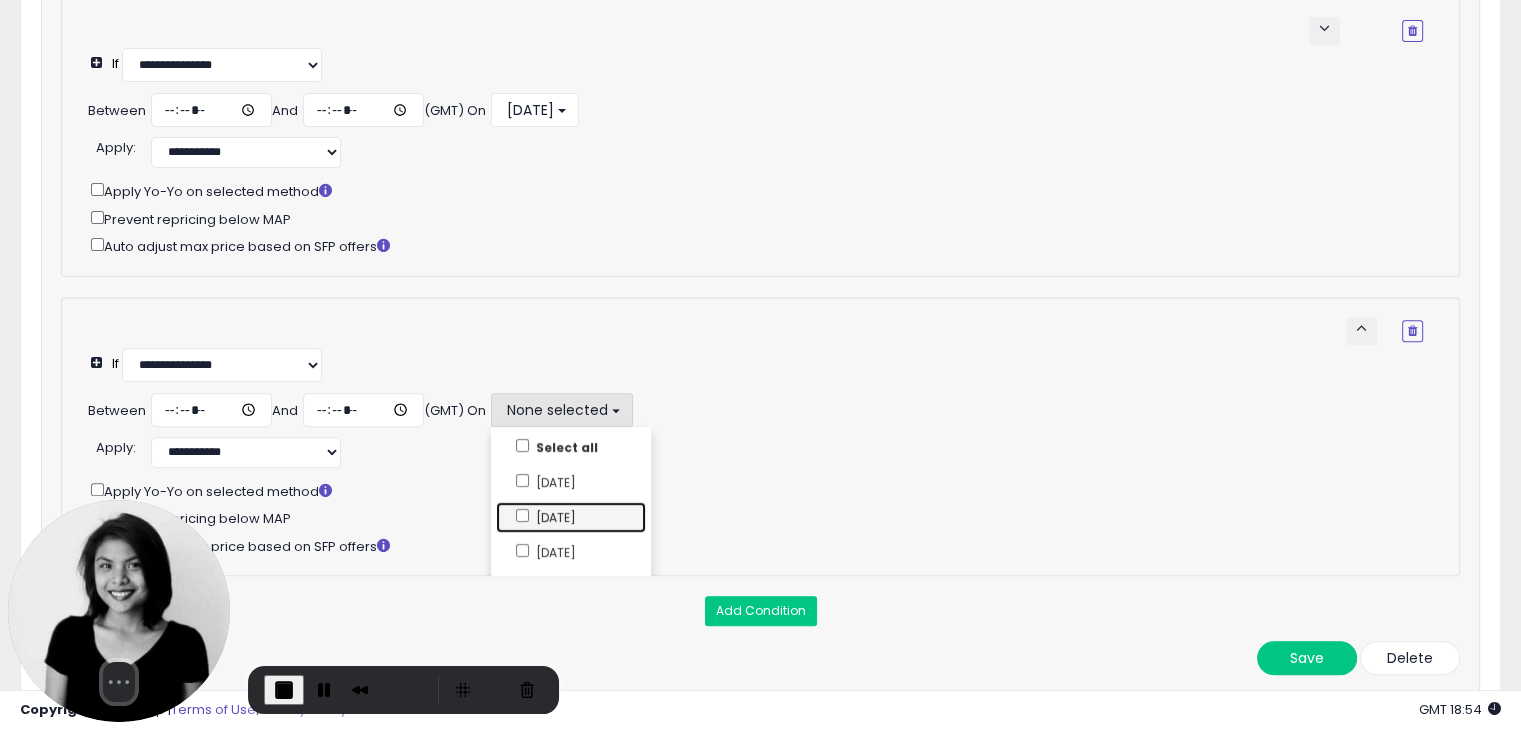 click on "[DATE]" at bounding box center [571, 517] 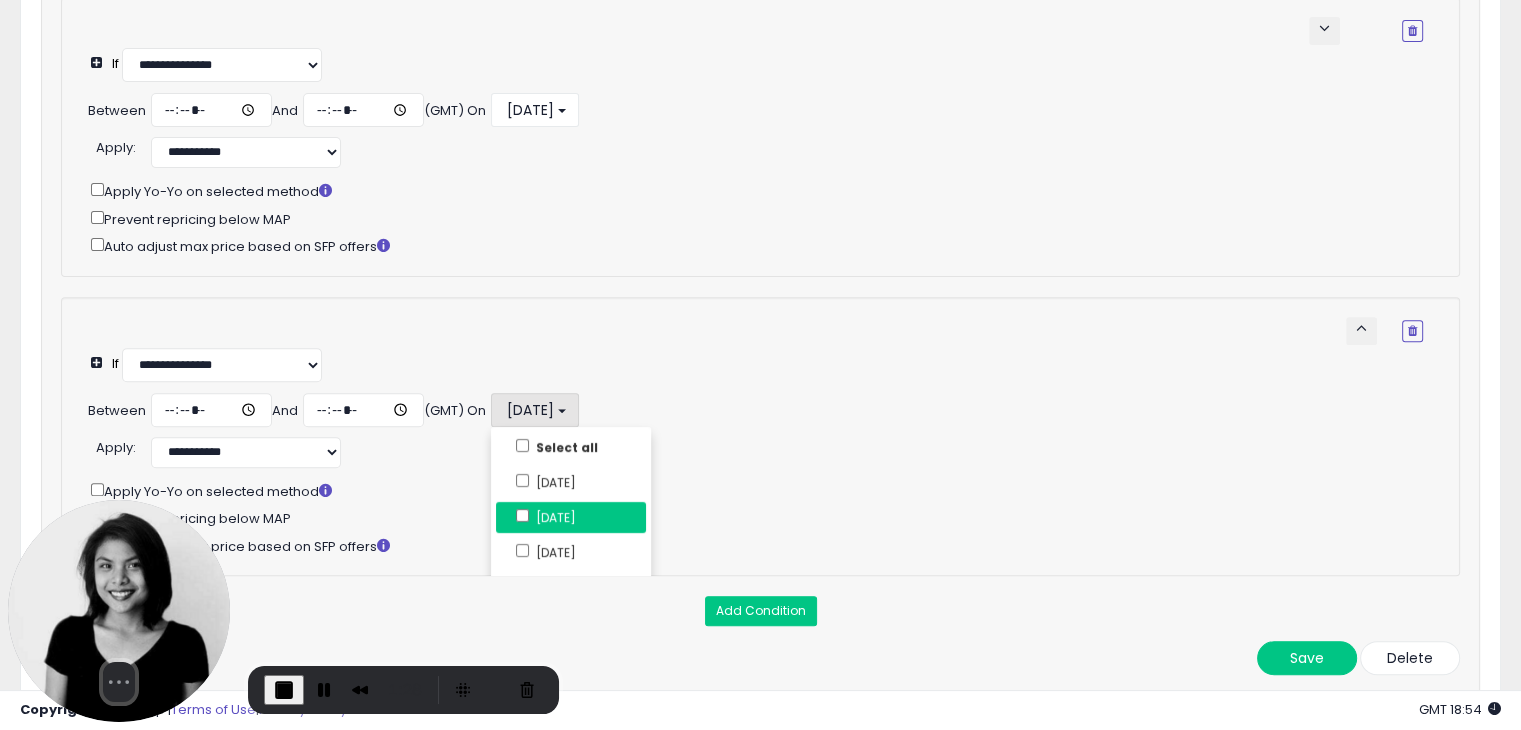click on "Between
*****
And
*****
(GMT) On
******
*******
*********
********
******
********
******
[DATE]     Select all  [DATE]  [DATE]  [DATE]  [DATE]  [DATE]  [DATE]  [DATE]" at bounding box center [724, 412] 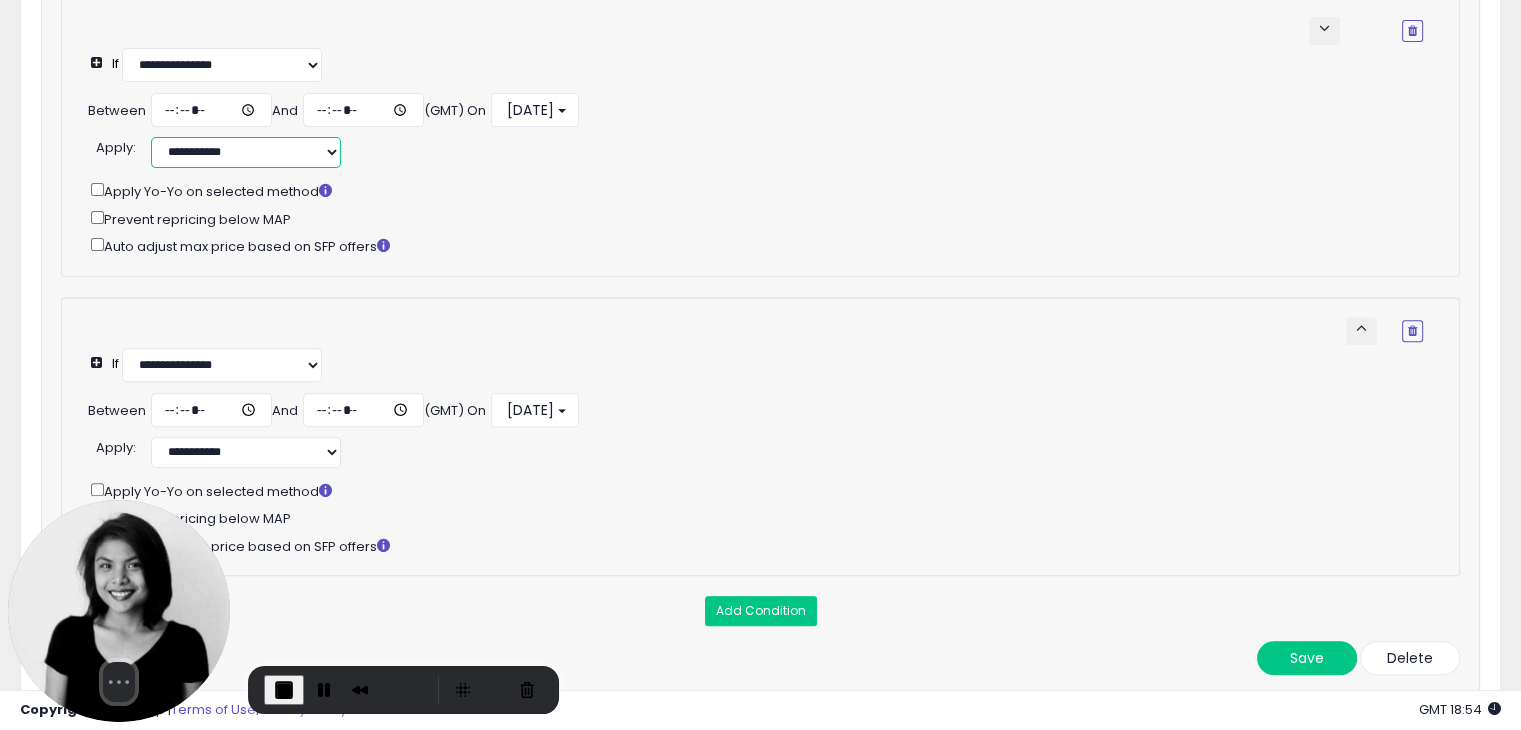 click on "**********" at bounding box center [246, 152] 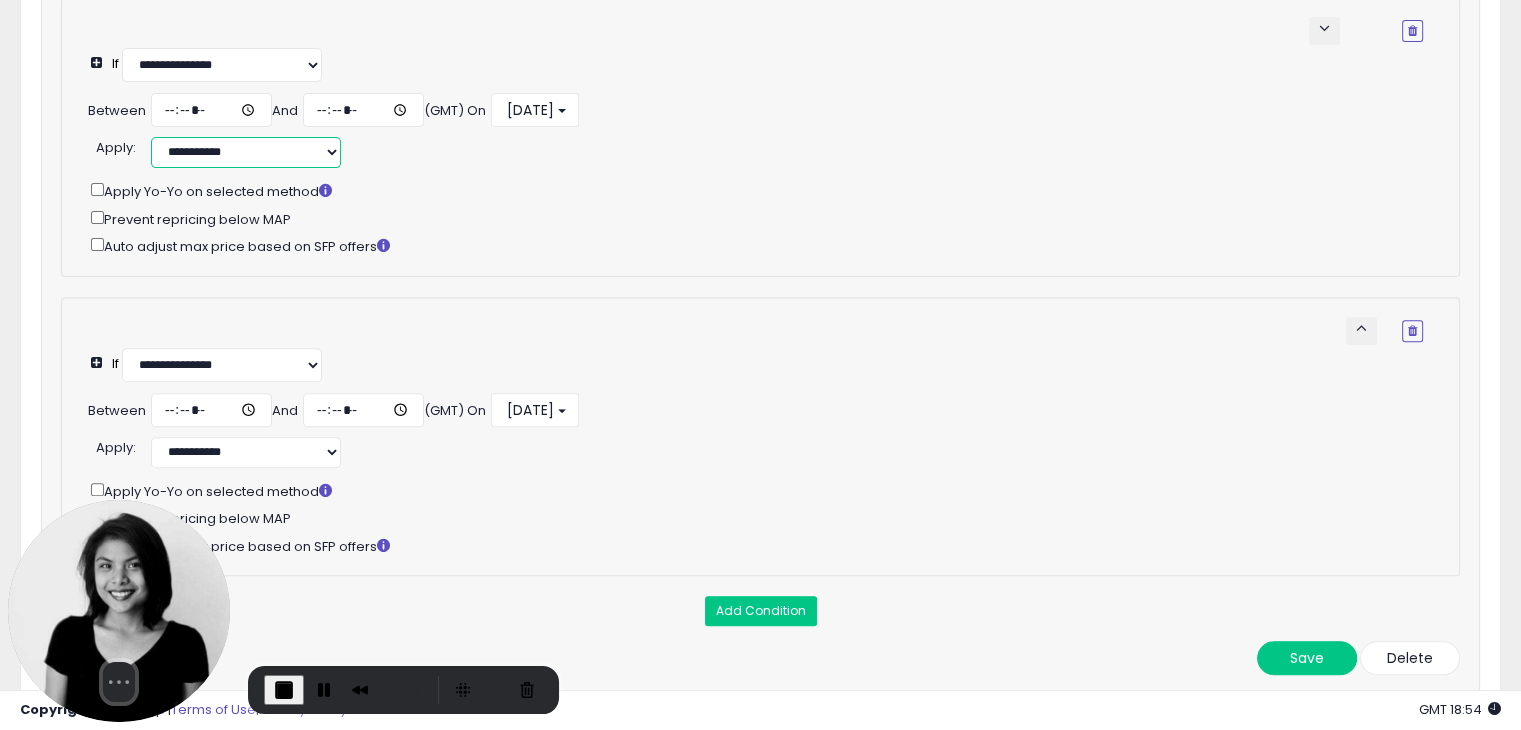 select on "******" 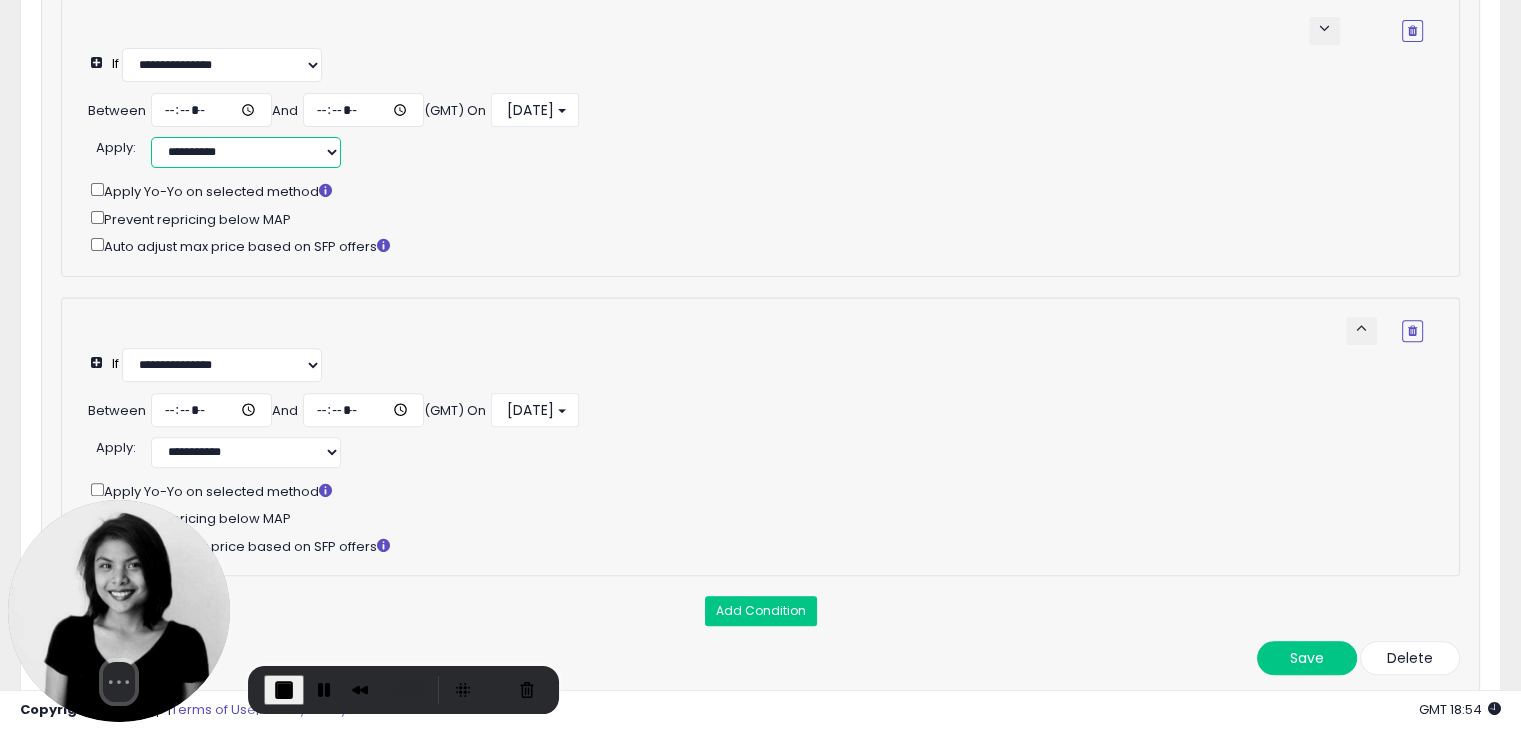 click on "**********" at bounding box center [246, 152] 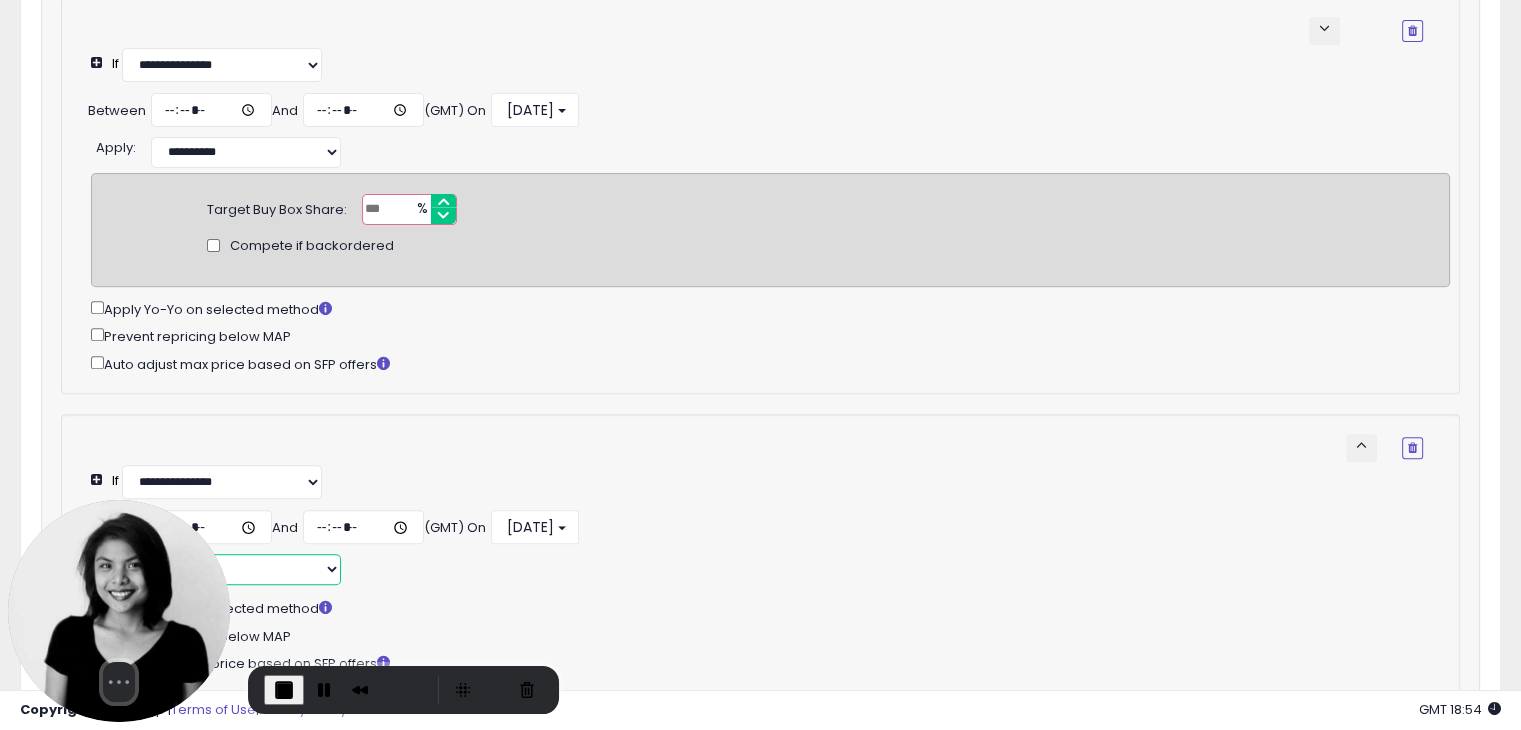 click on "**********" at bounding box center (246, 569) 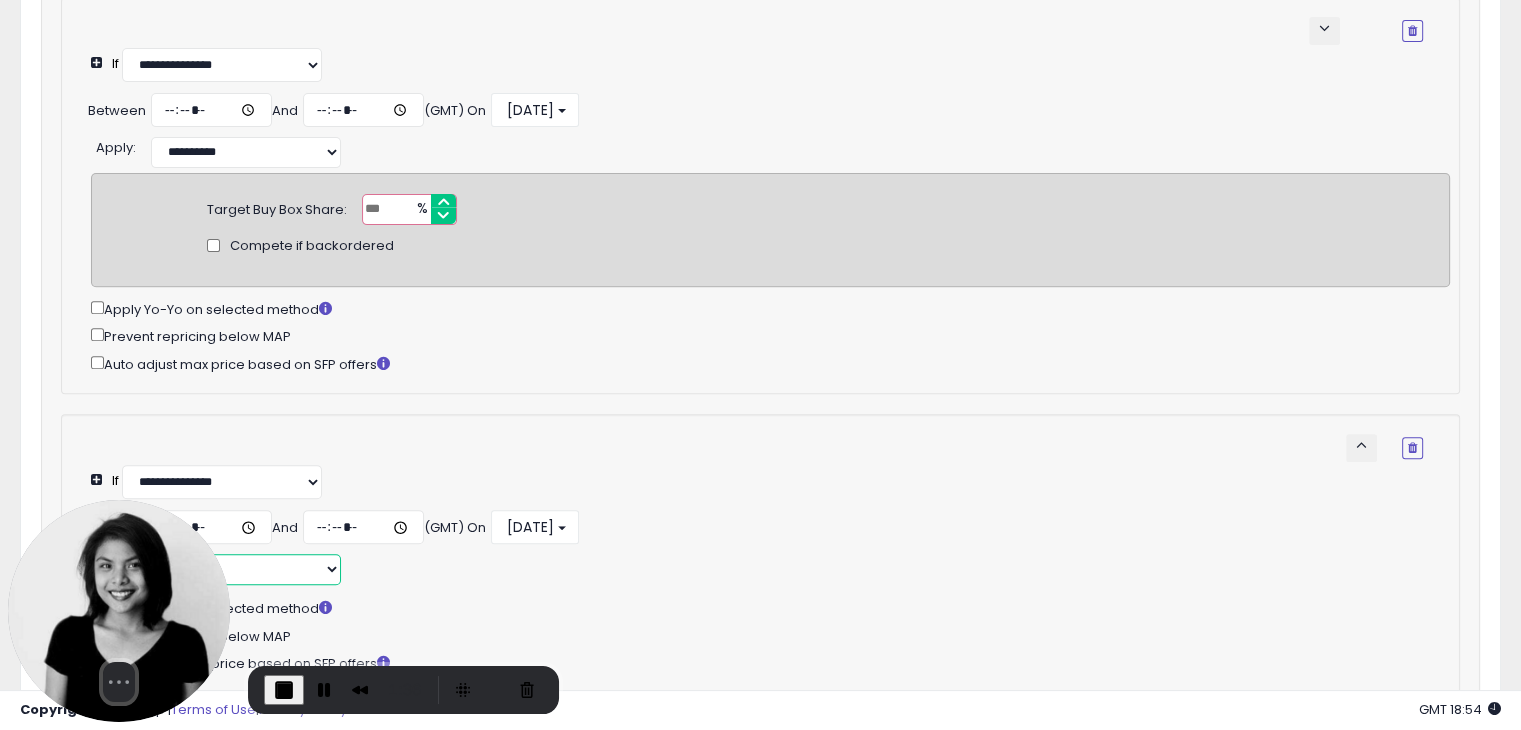select on "**********" 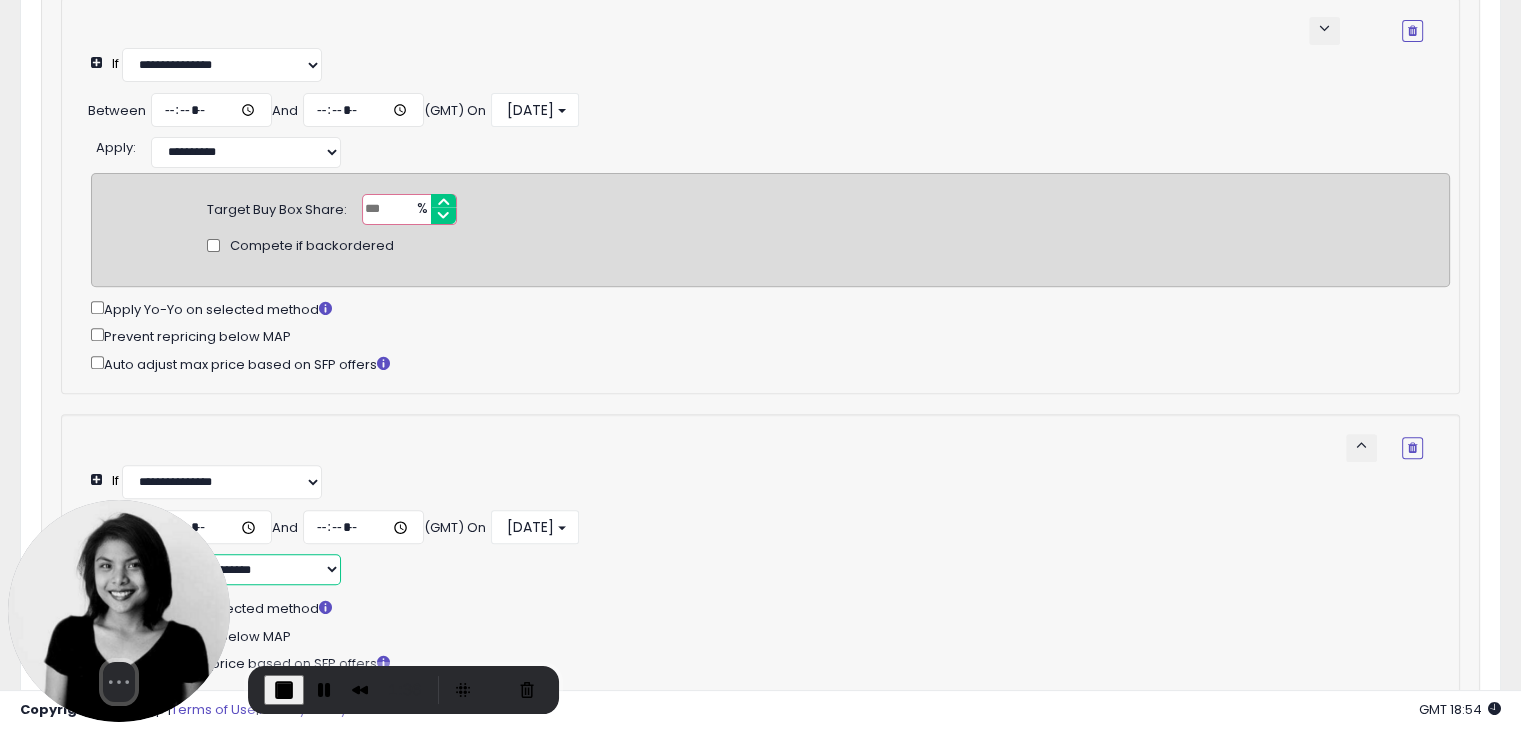 click on "**********" at bounding box center (246, 569) 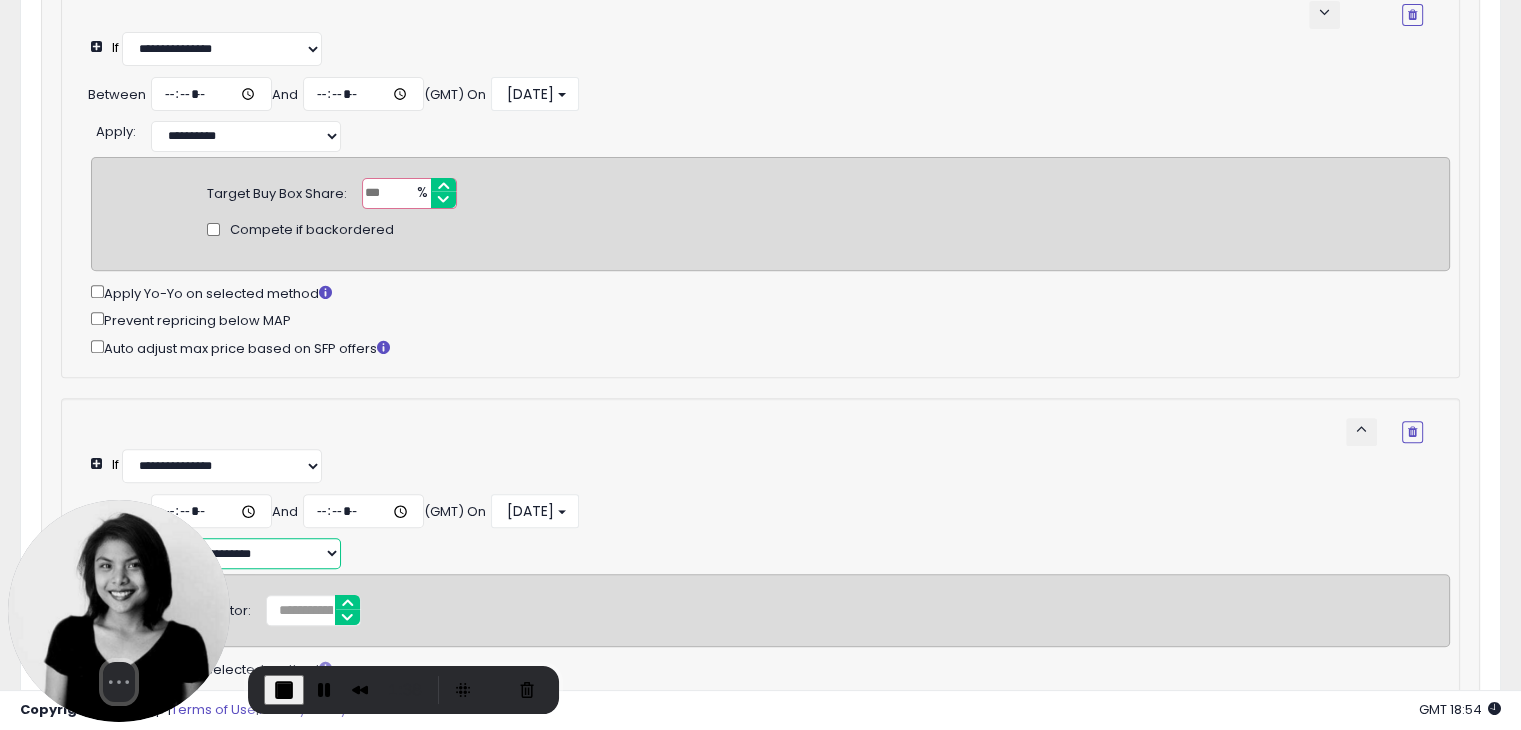 scroll, scrollTop: 669, scrollLeft: 0, axis: vertical 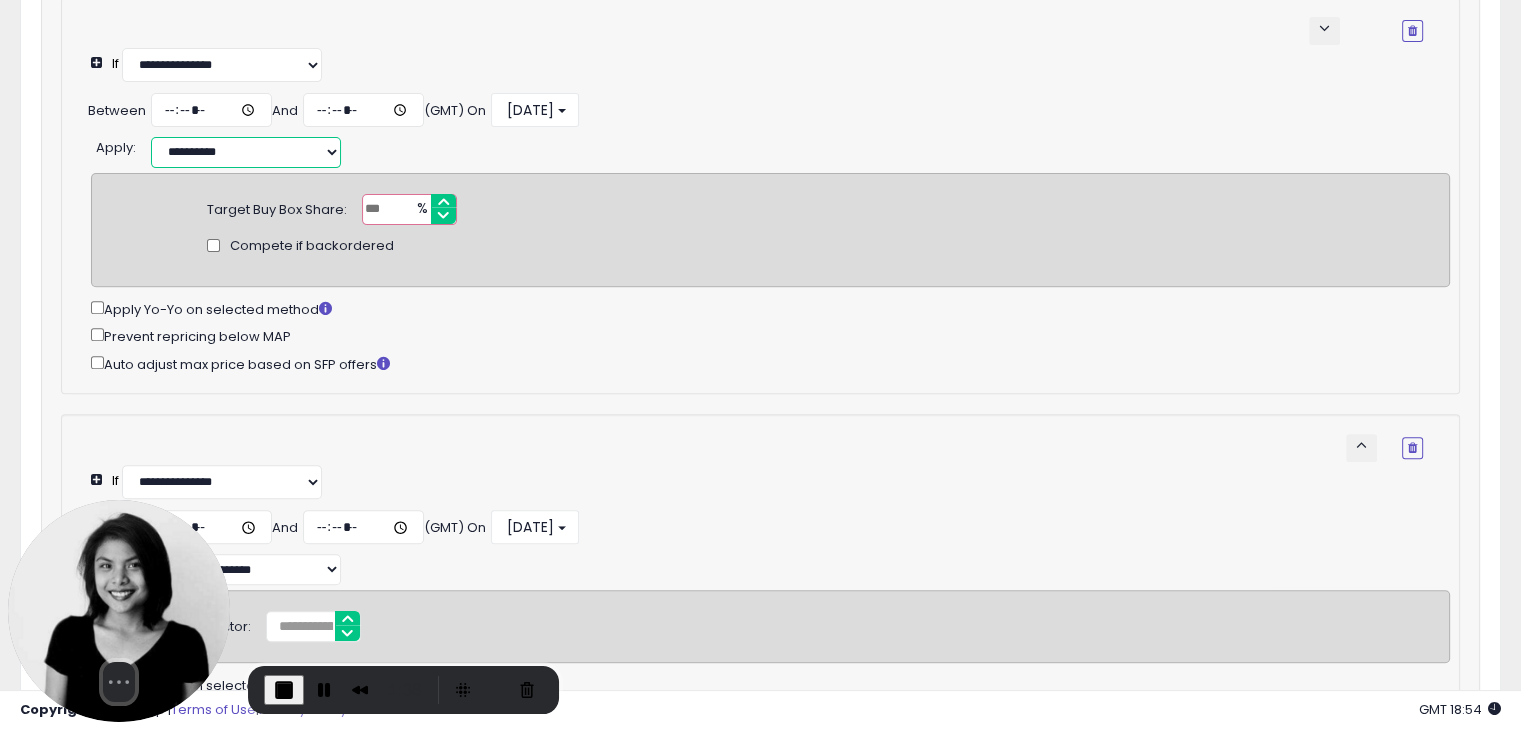 click on "**********" at bounding box center (246, 152) 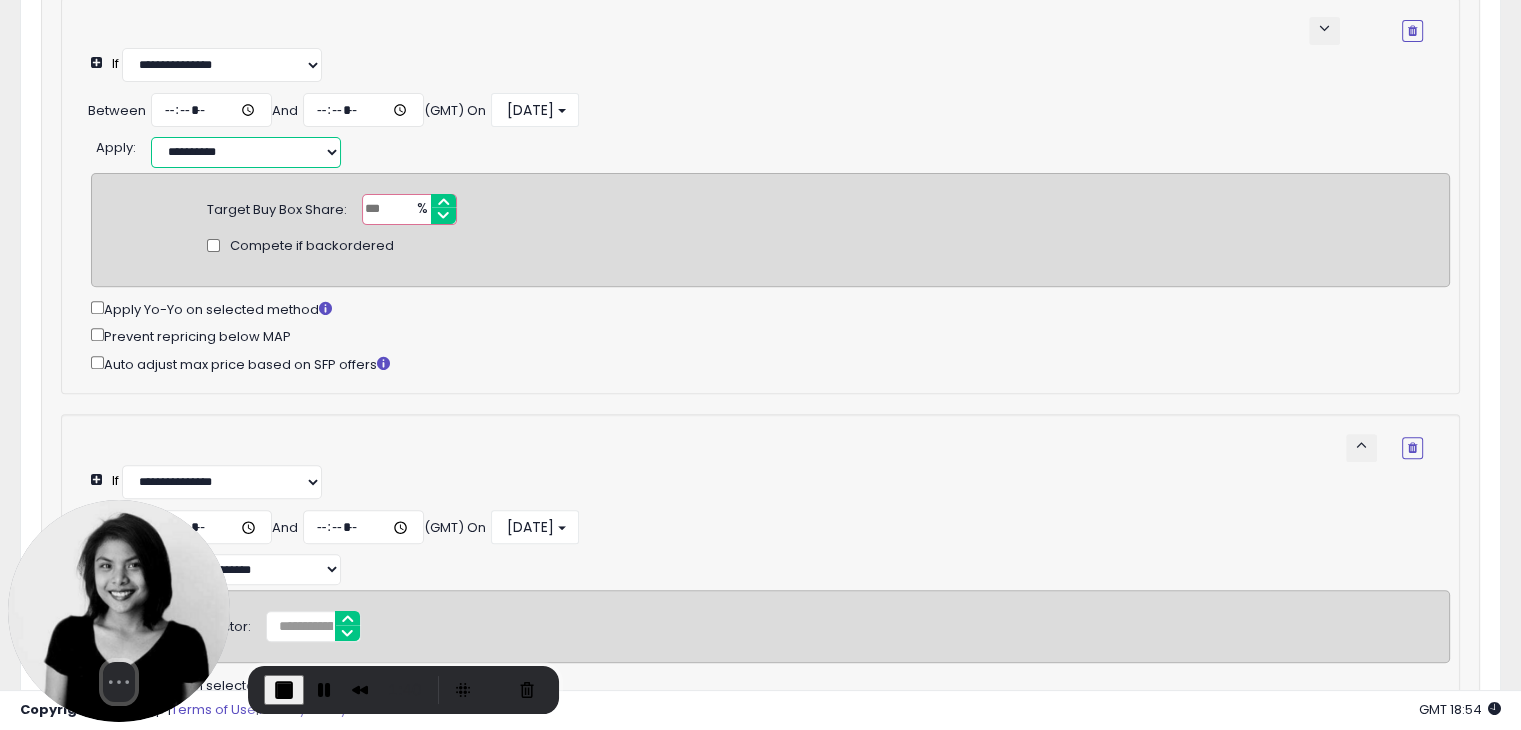 select on "**********" 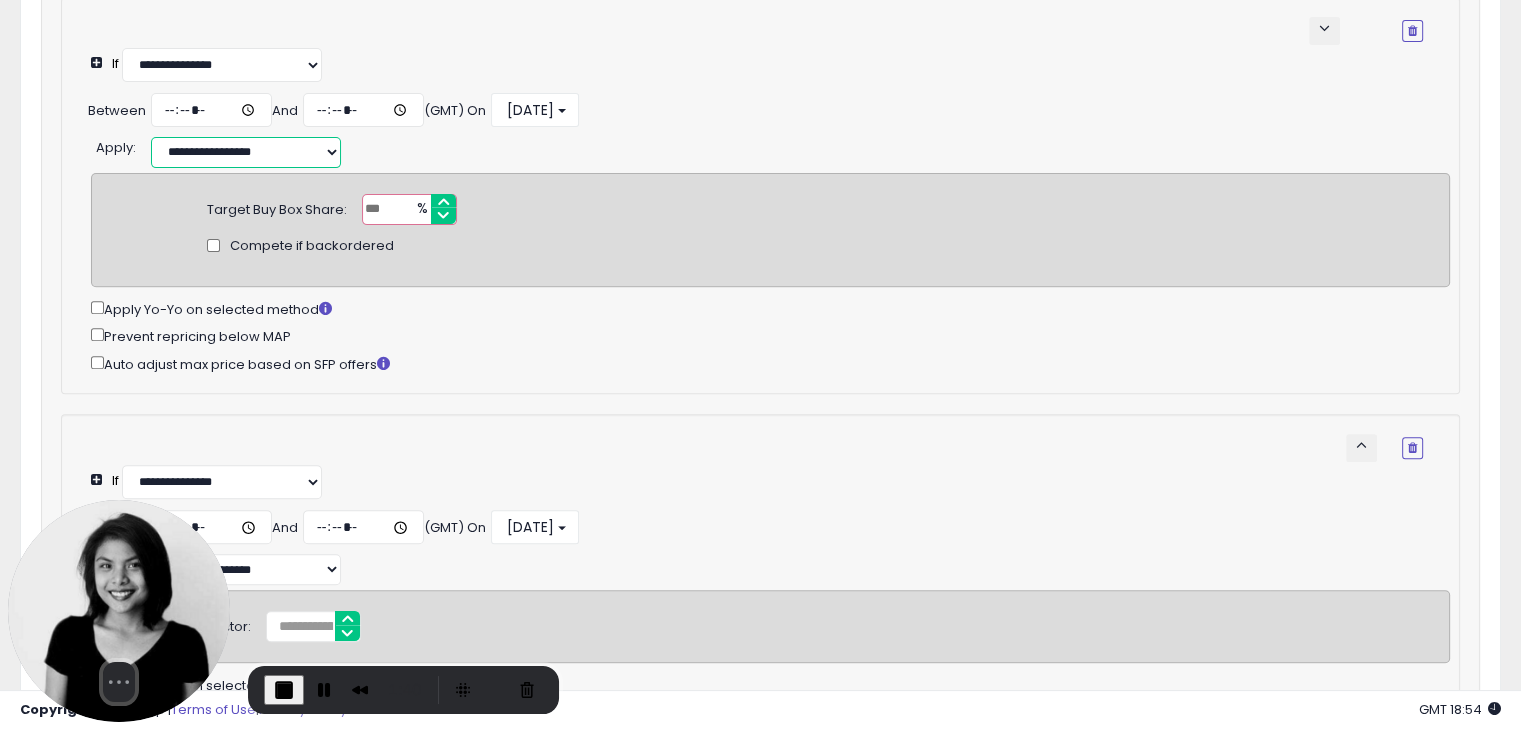 click on "**********" at bounding box center (246, 152) 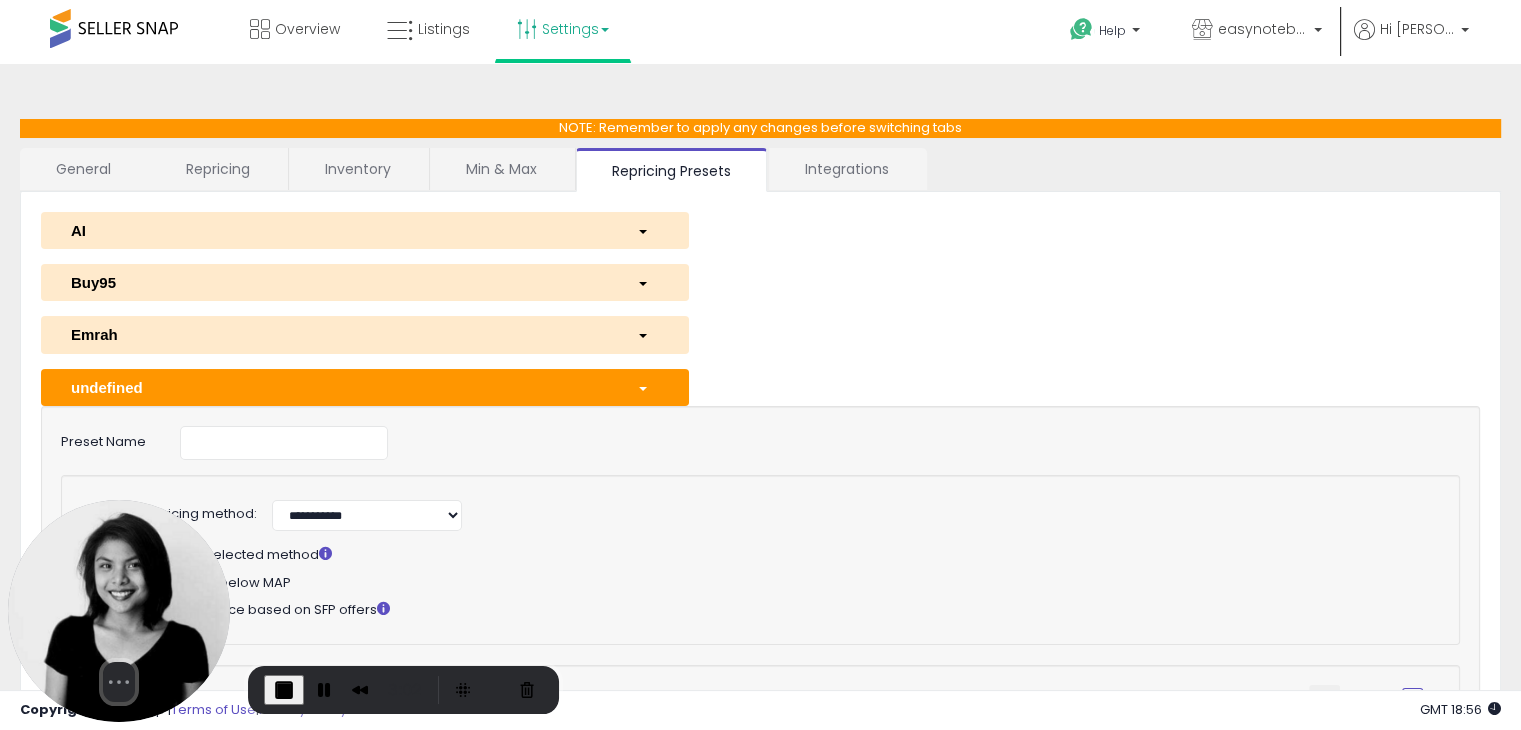 scroll, scrollTop: 0, scrollLeft: 0, axis: both 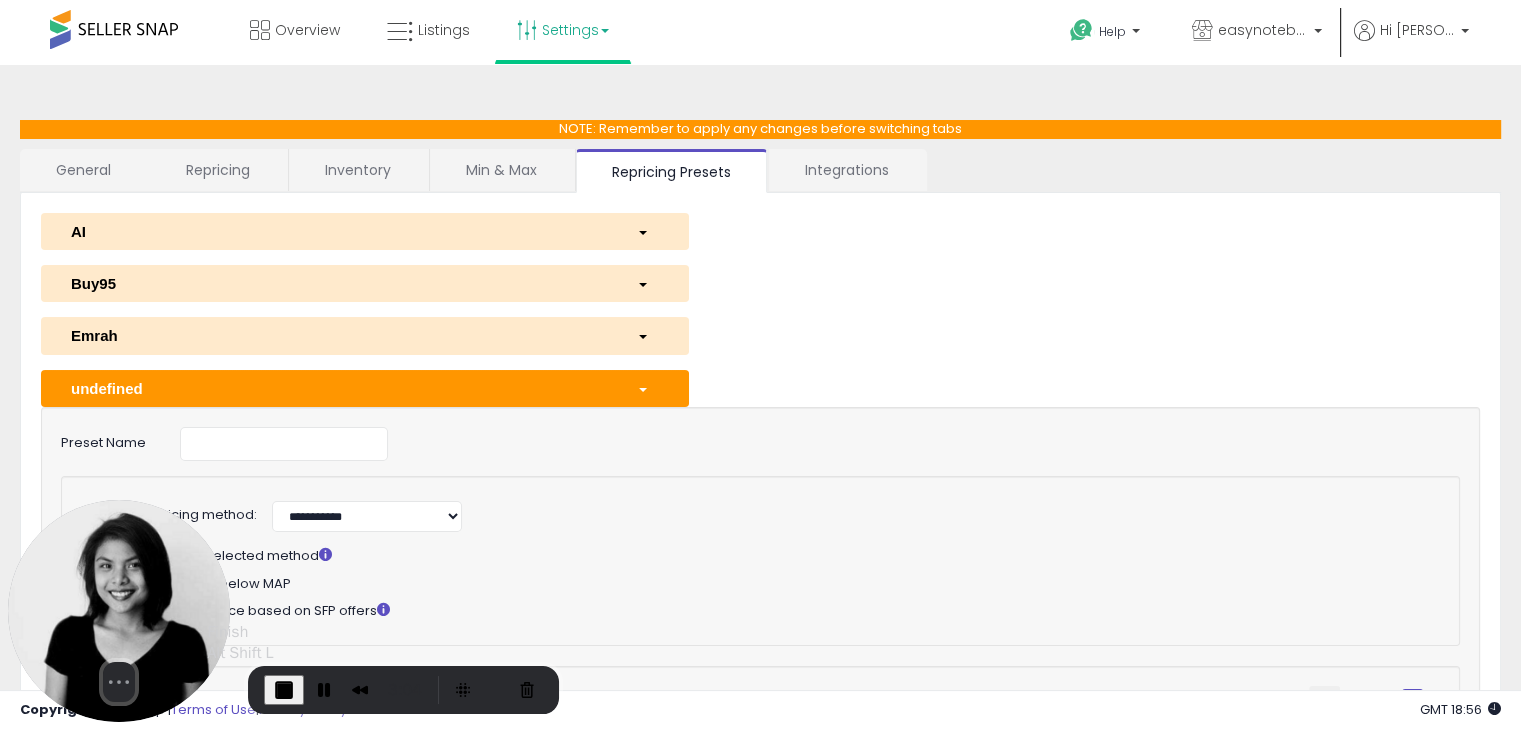 click at bounding box center [284, 690] 